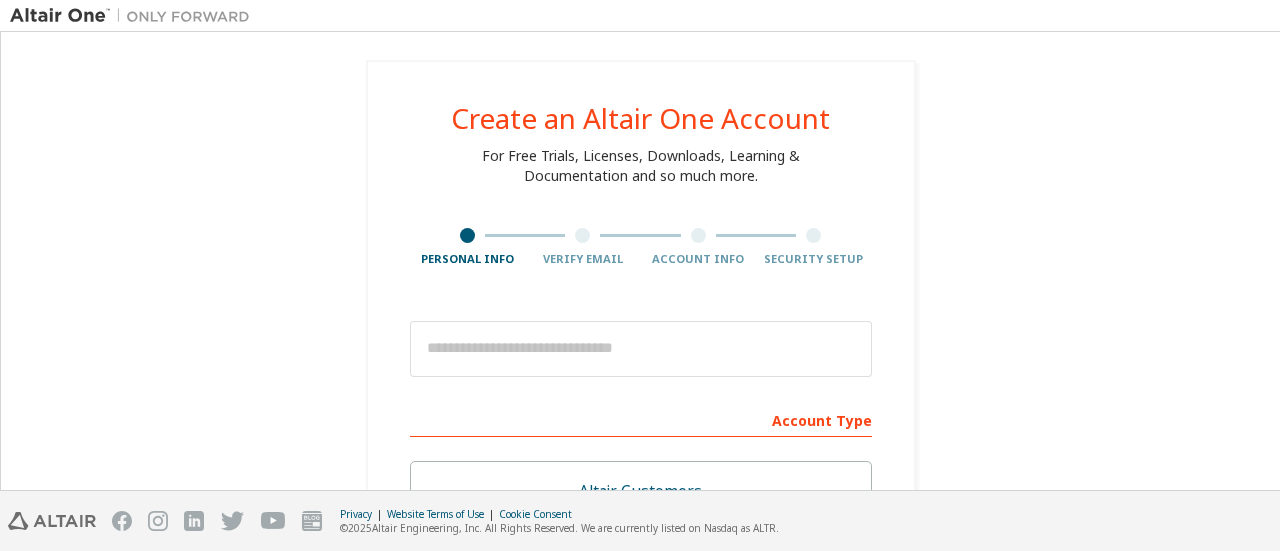 scroll, scrollTop: 0, scrollLeft: 0, axis: both 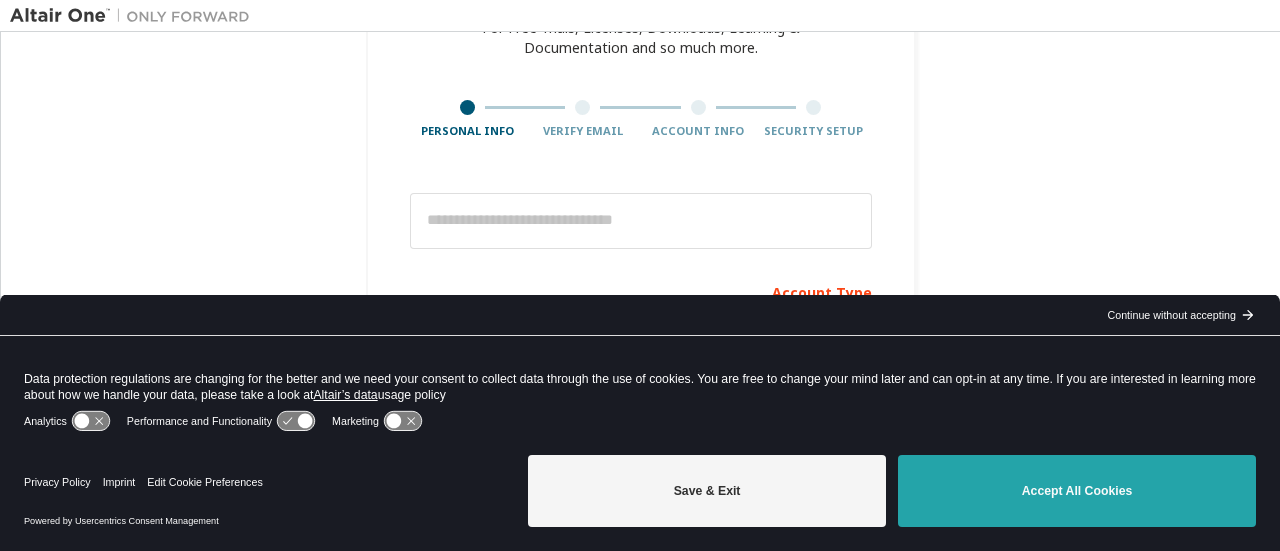 click on "Accept All Cookies" at bounding box center [1077, 491] 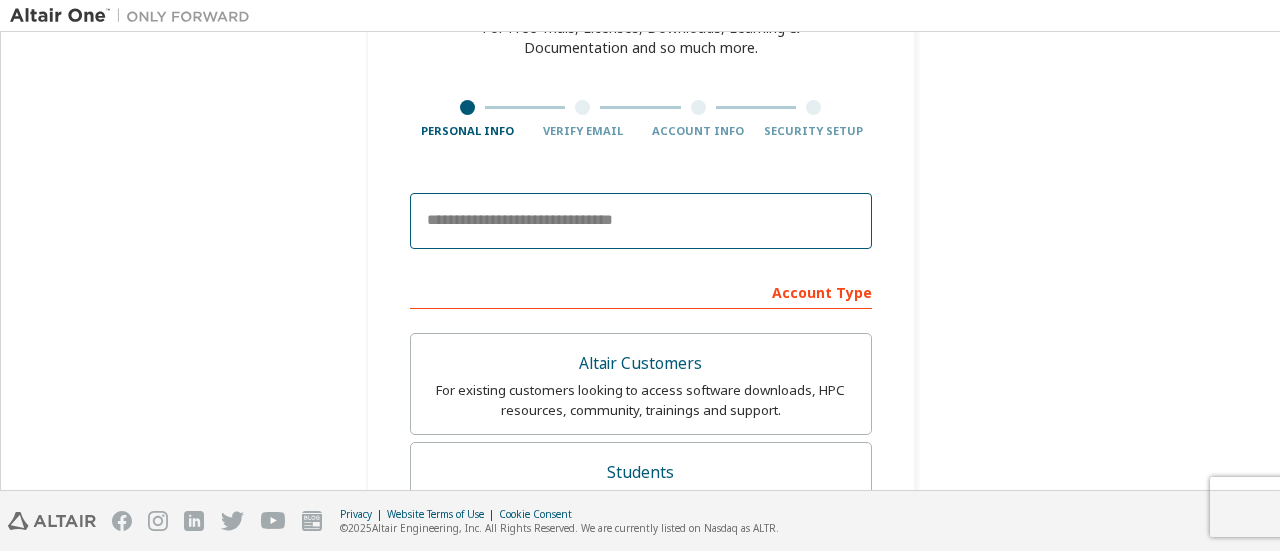 click at bounding box center (641, 221) 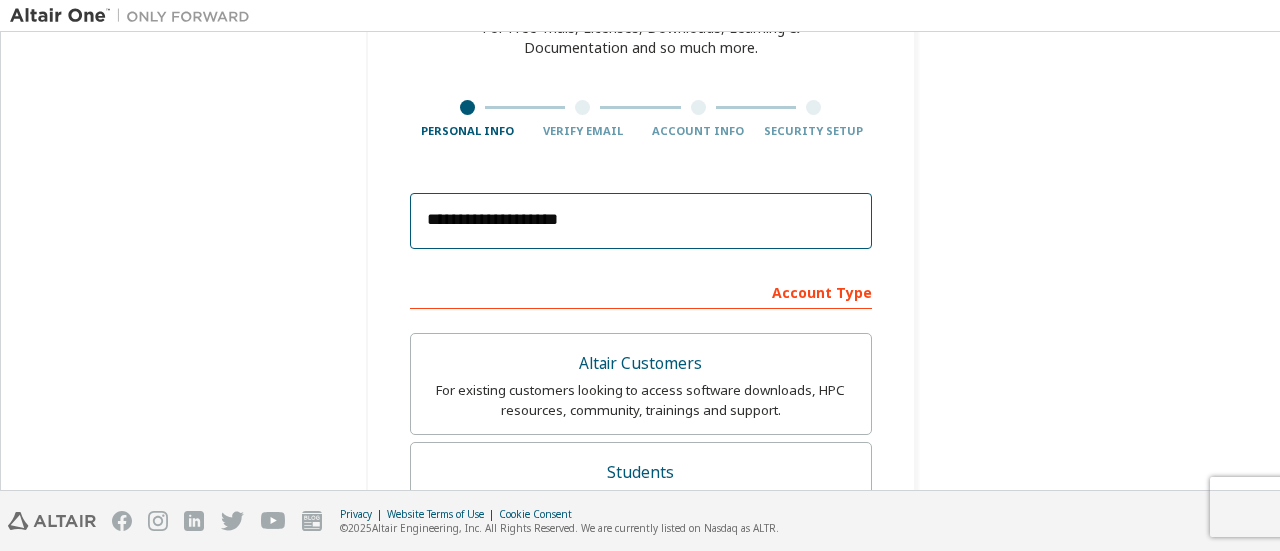 type on "*****" 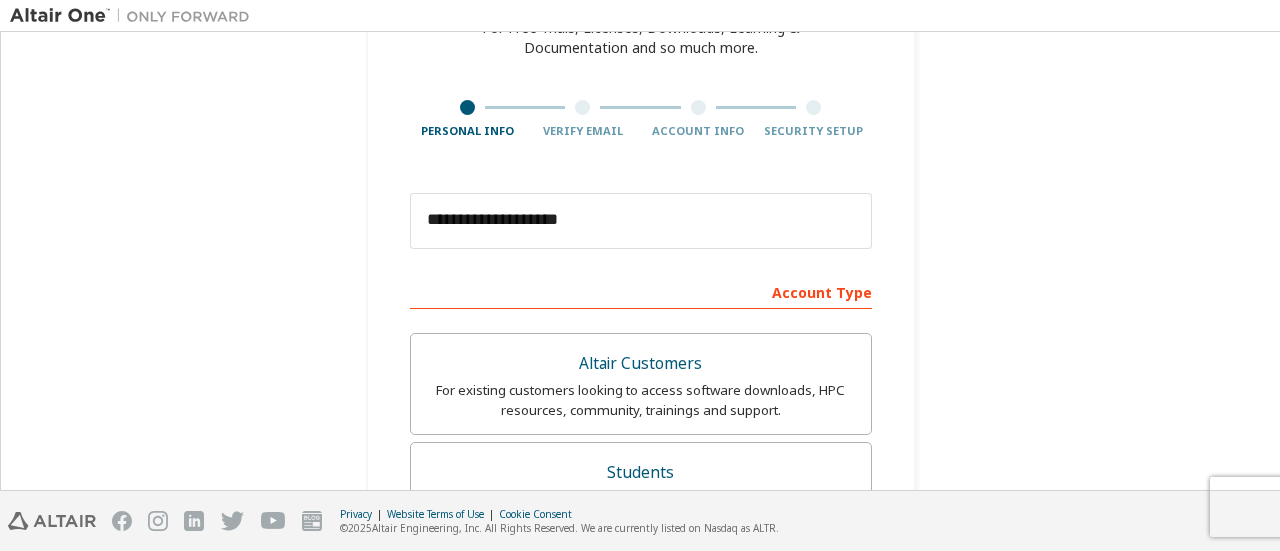 type on "*****" 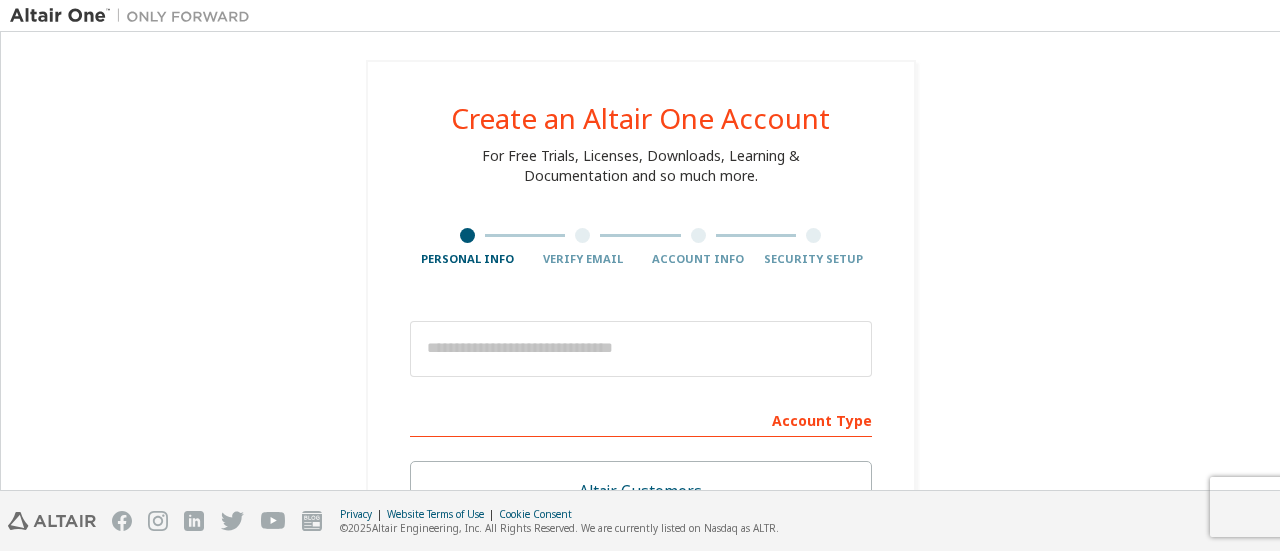 scroll, scrollTop: 0, scrollLeft: 0, axis: both 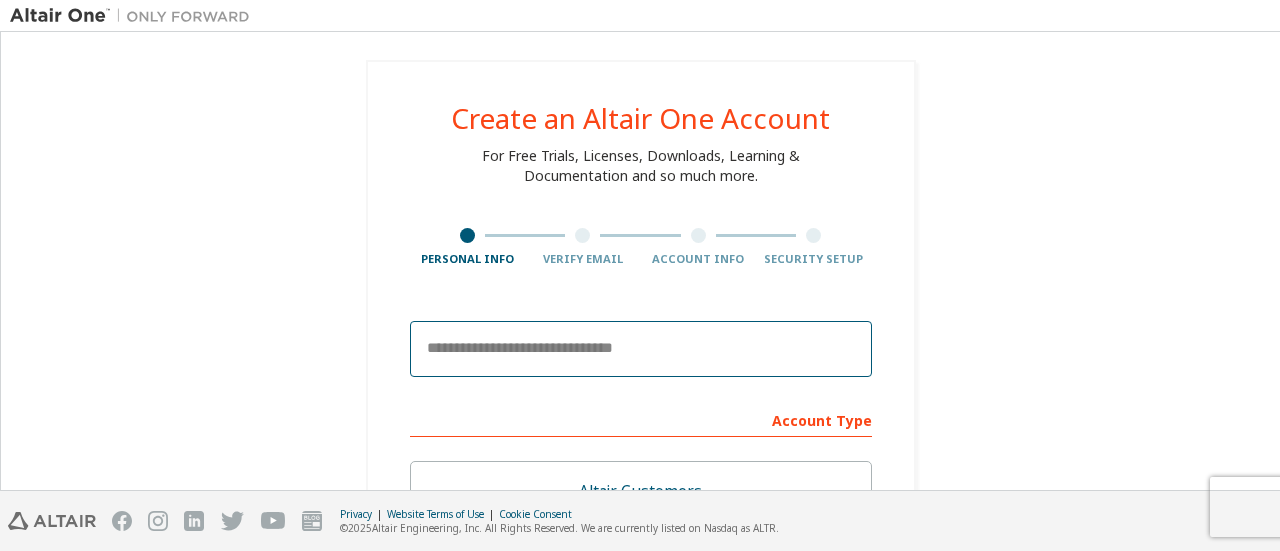 click at bounding box center [641, 349] 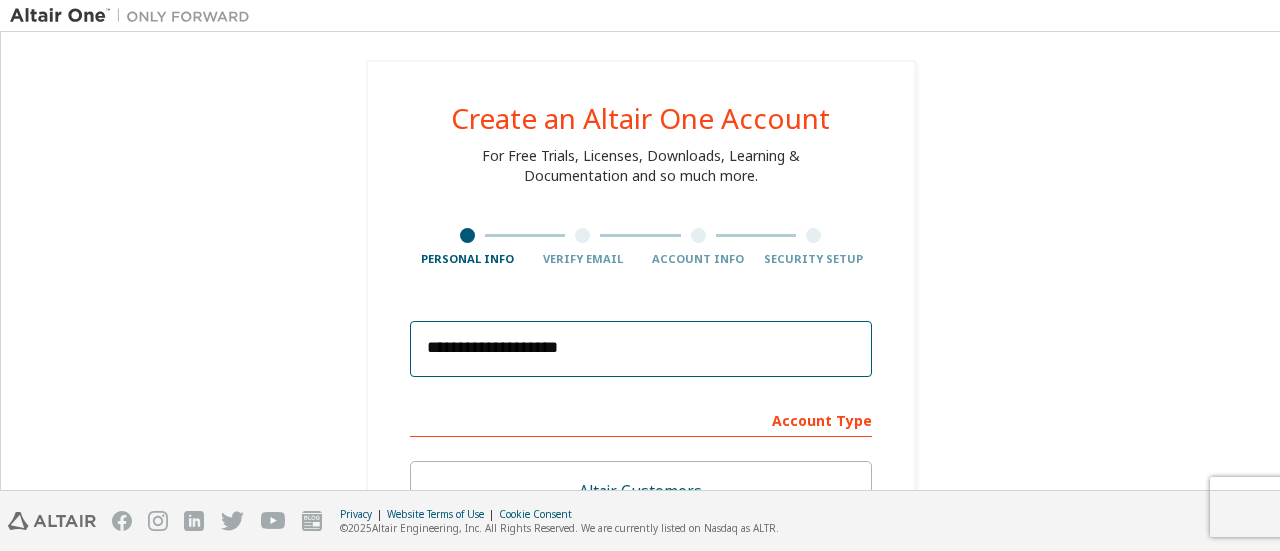 type on "*****" 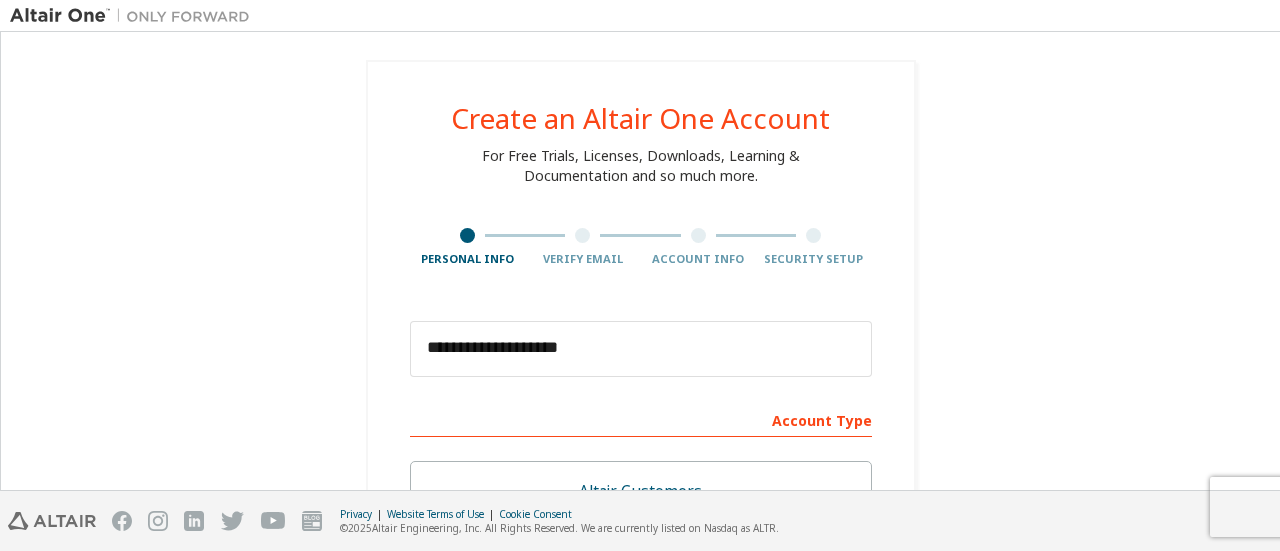 type on "*****" 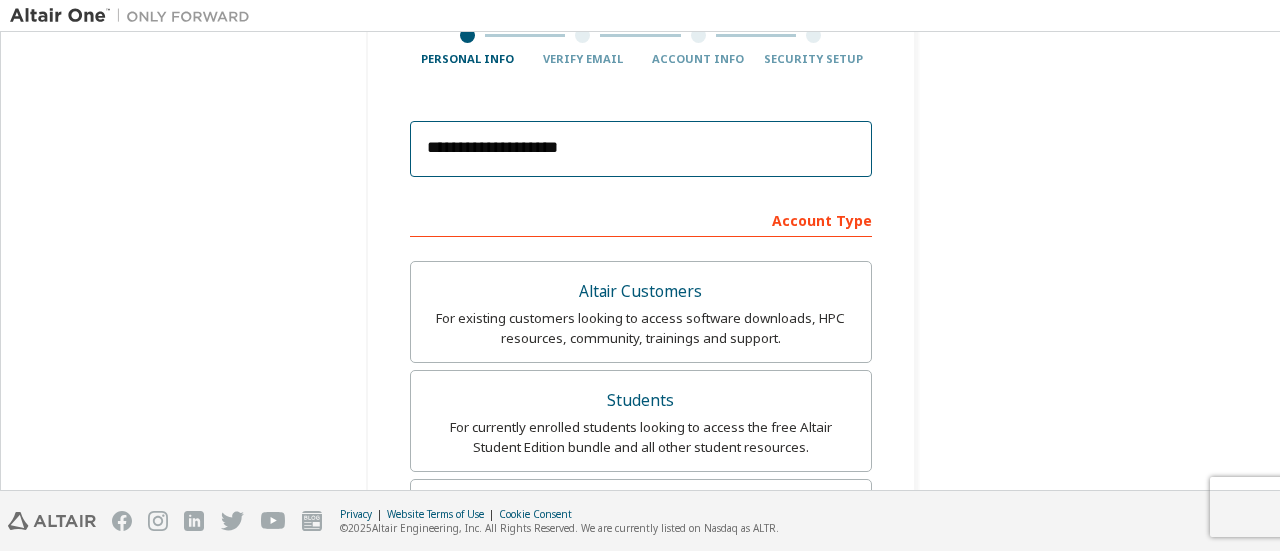 scroll, scrollTop: 219, scrollLeft: 0, axis: vertical 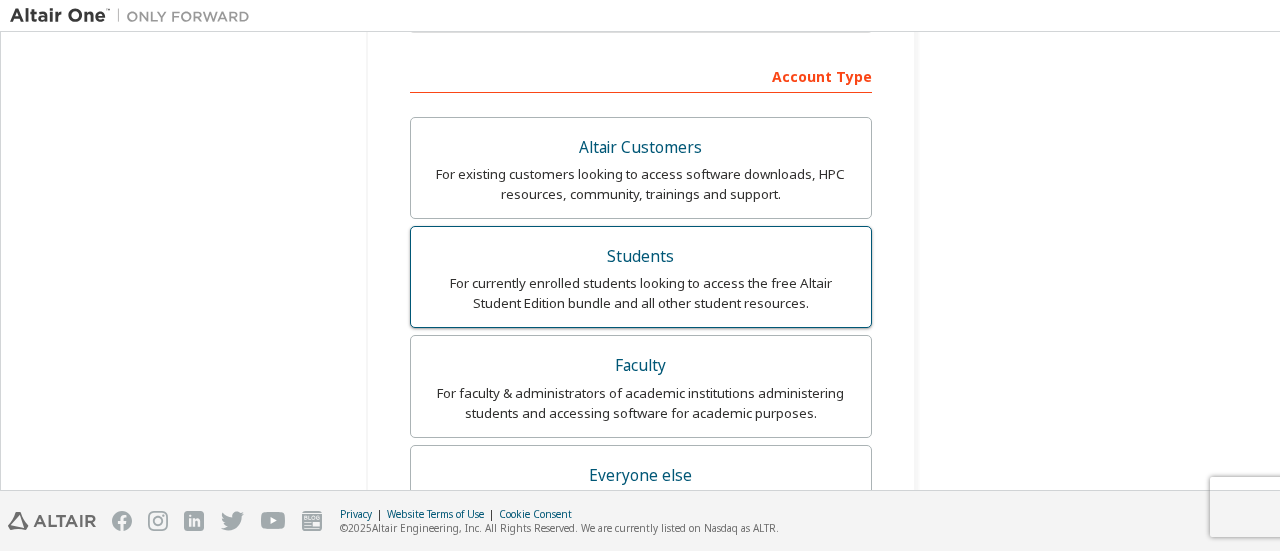 click on "For currently enrolled students looking to access the free Altair Student Edition bundle and all other student resources." at bounding box center (641, 293) 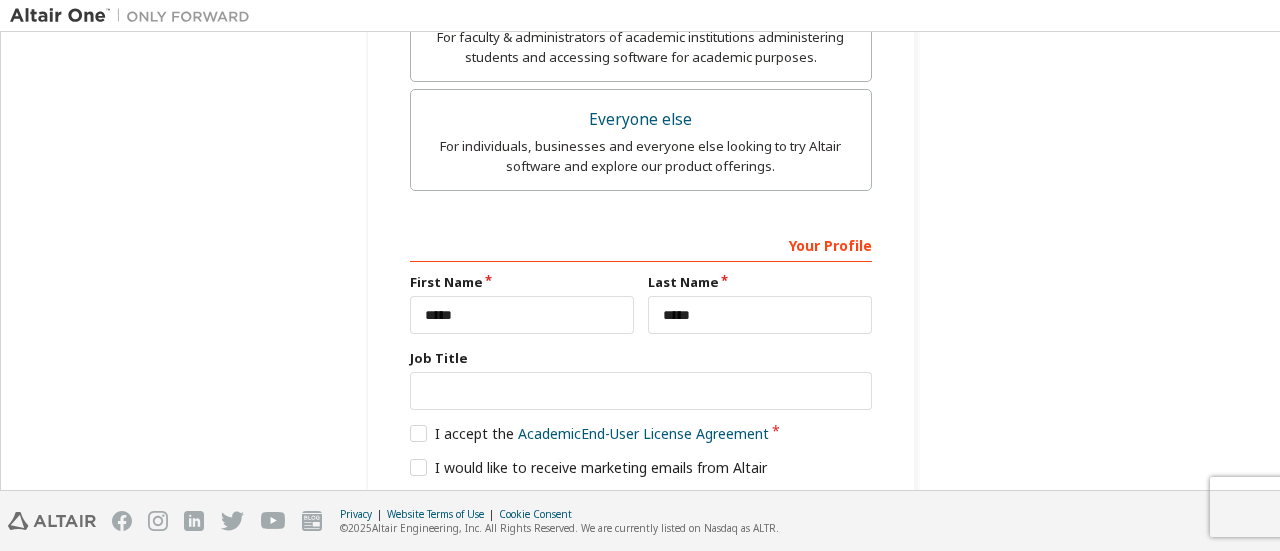 scroll, scrollTop: 845, scrollLeft: 0, axis: vertical 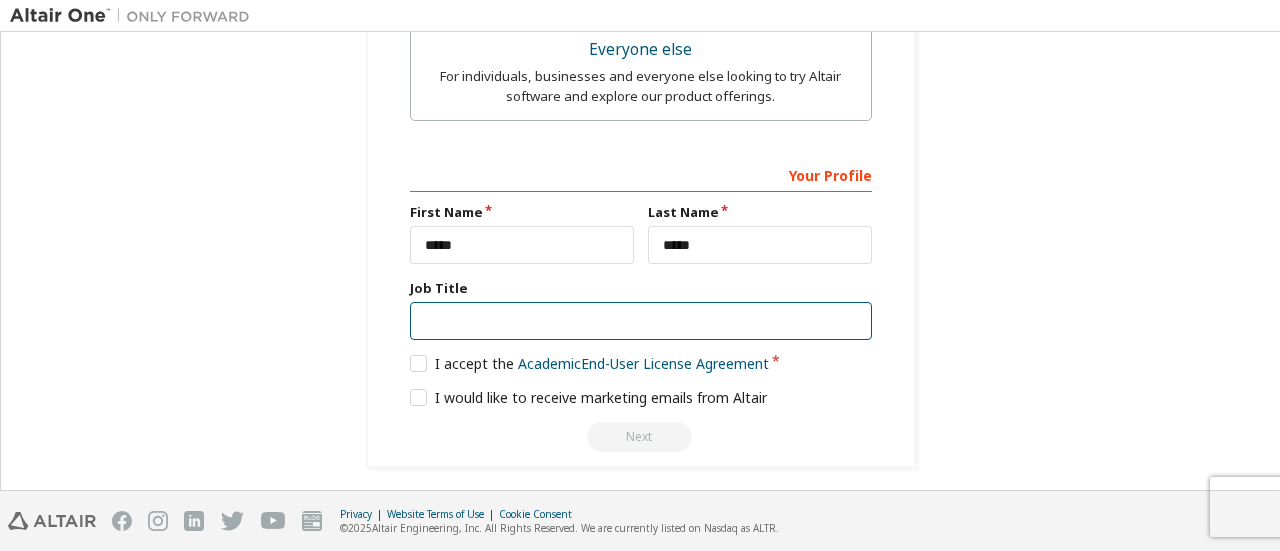 click at bounding box center (641, 321) 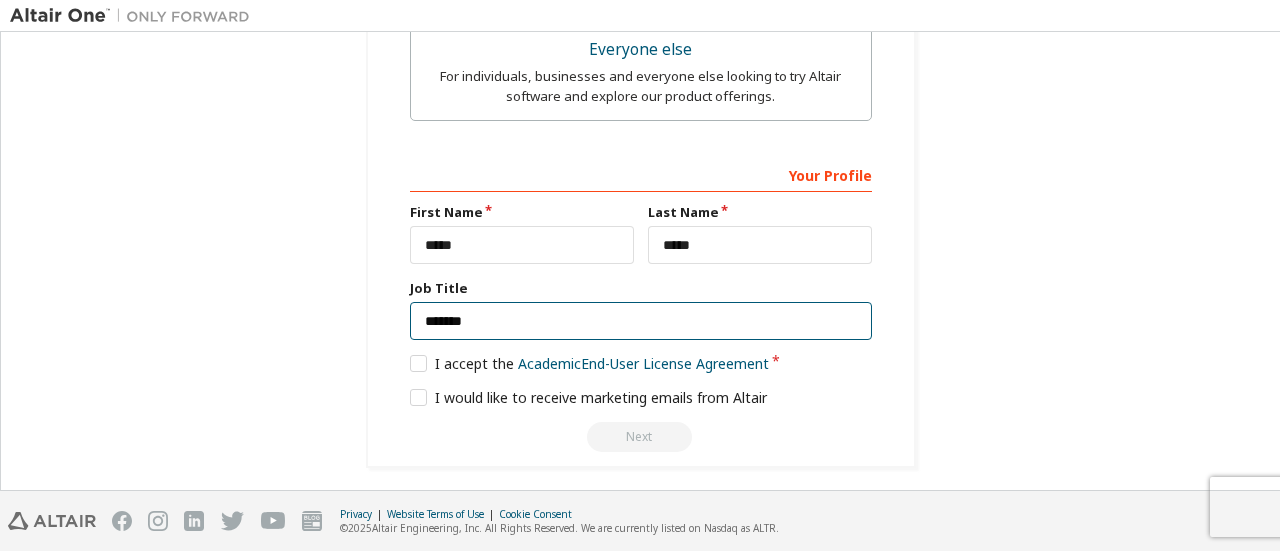 type on "*******" 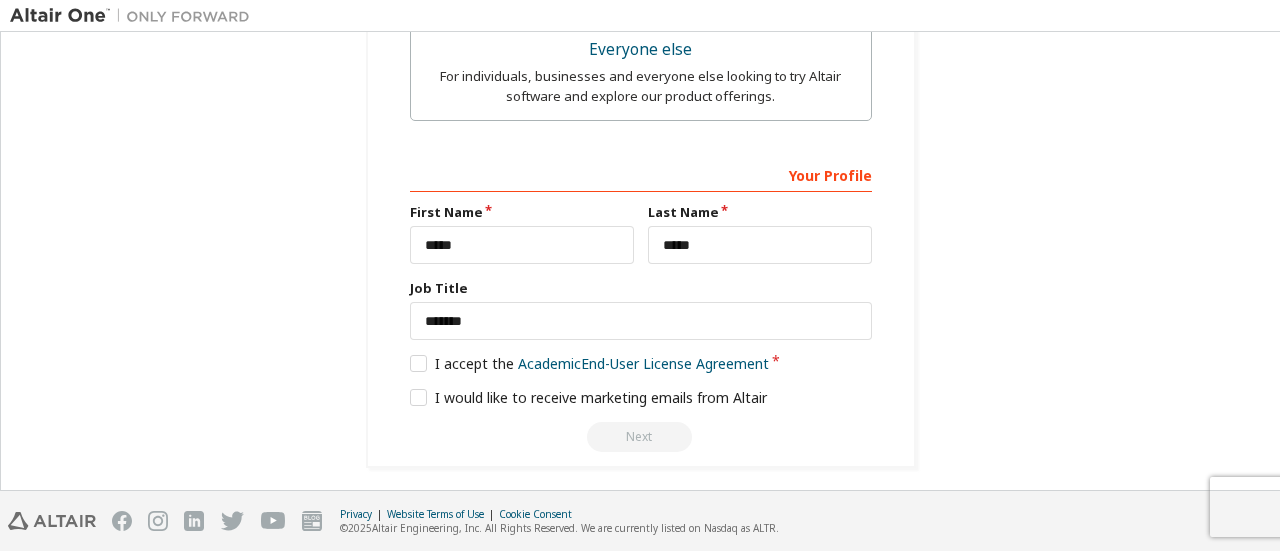 click on "Your Profile First Name ***** Last Name ***** Job Title ******* Please provide State/Province to help us route sales and support resources to you more efficiently. I accept the   Academic   End-User License Agreement I would like to receive marketing emails from Altair Next" at bounding box center [641, 304] 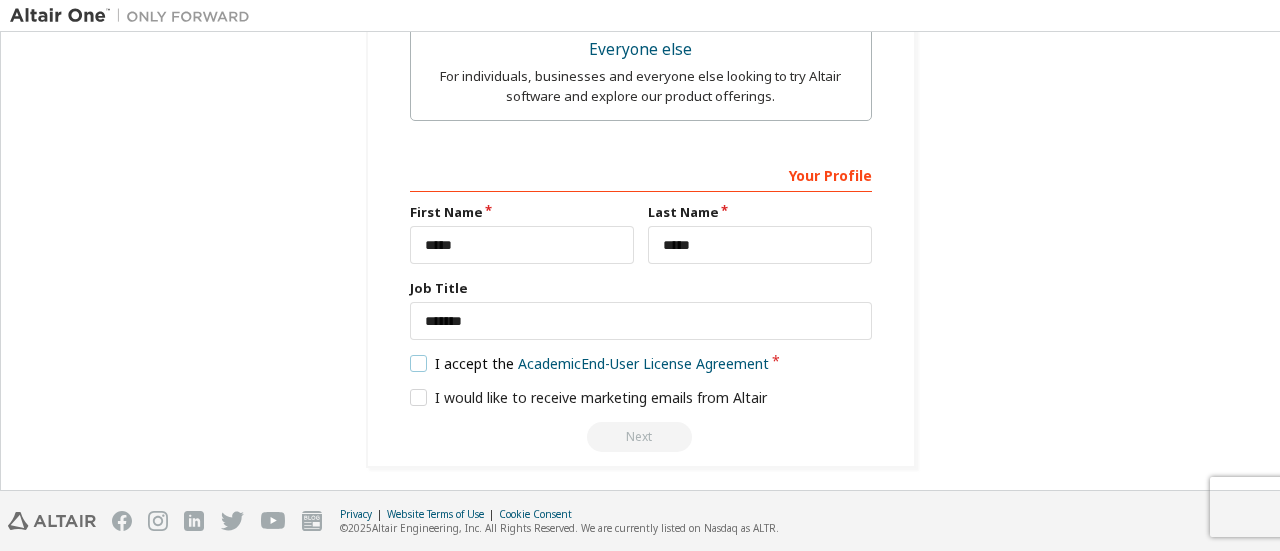 click on "I accept the   Academic   End-User License Agreement" at bounding box center [590, 363] 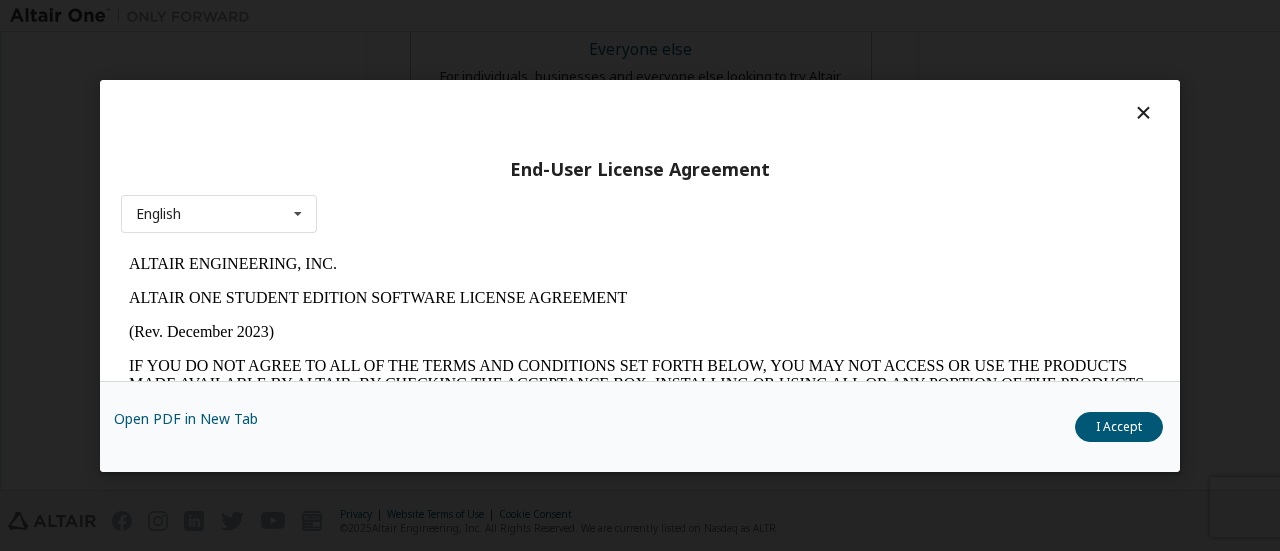 scroll, scrollTop: 0, scrollLeft: 0, axis: both 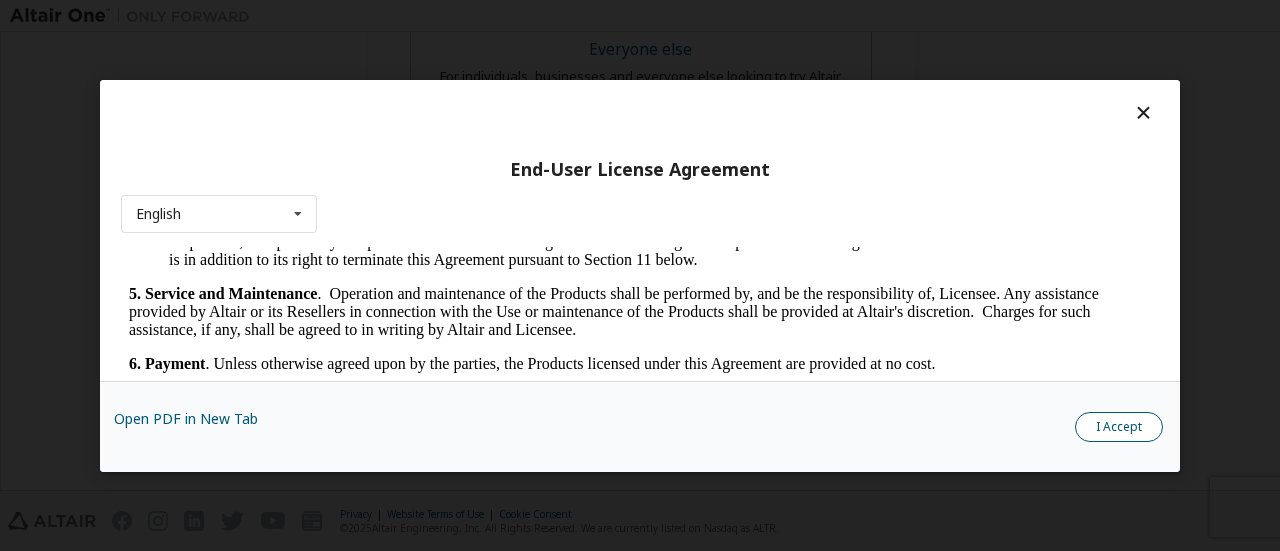 click on "I Accept" at bounding box center (1119, 426) 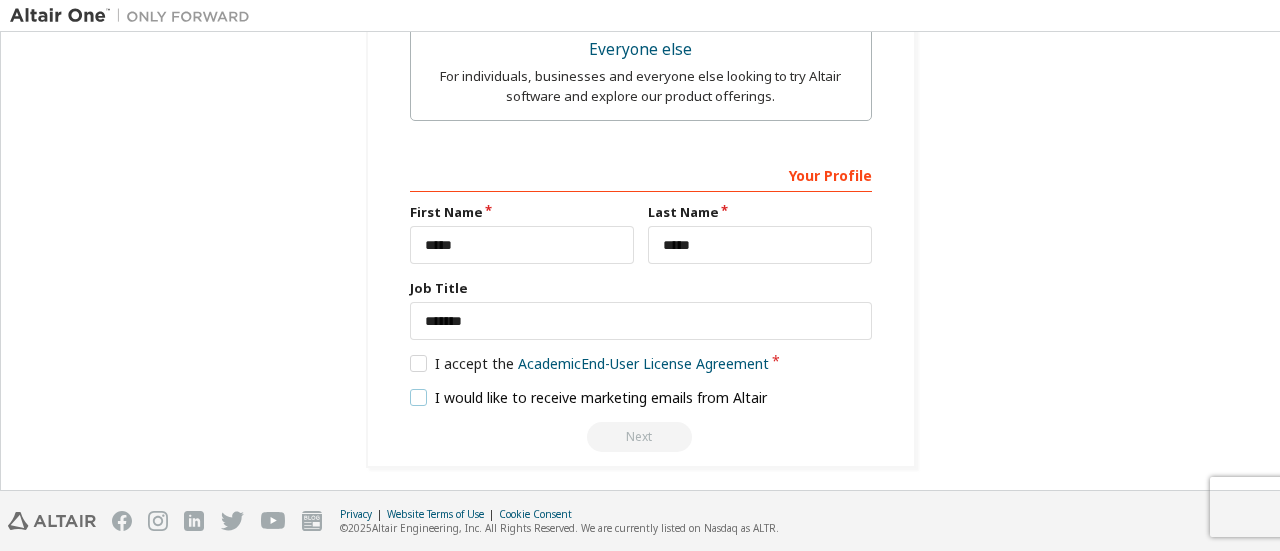click on "I would like to receive marketing emails from Altair" at bounding box center (589, 397) 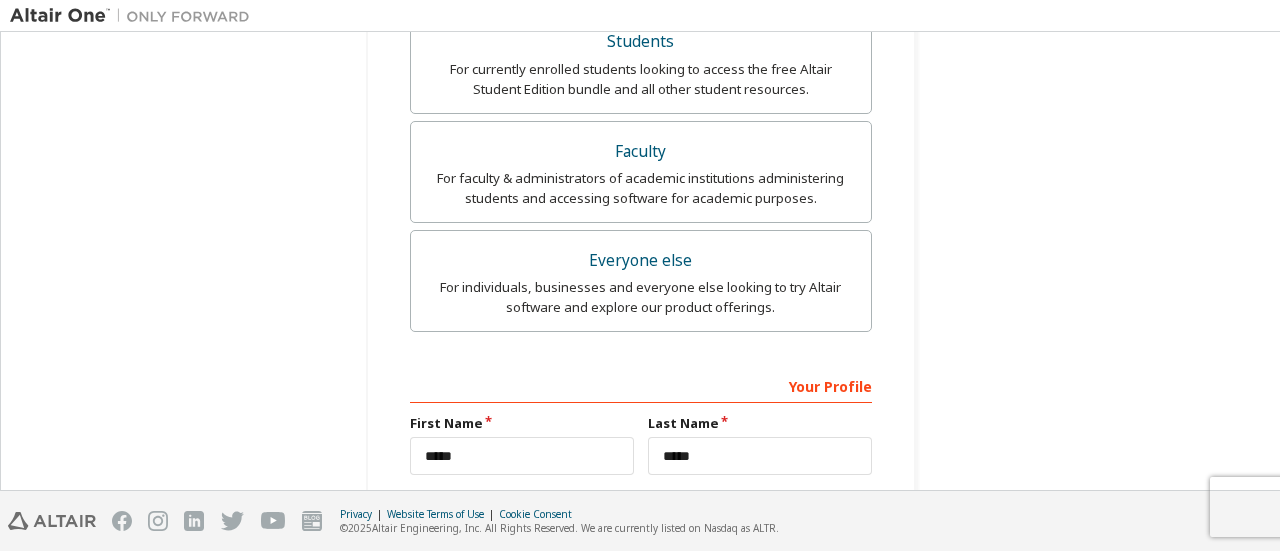 scroll, scrollTop: 845, scrollLeft: 0, axis: vertical 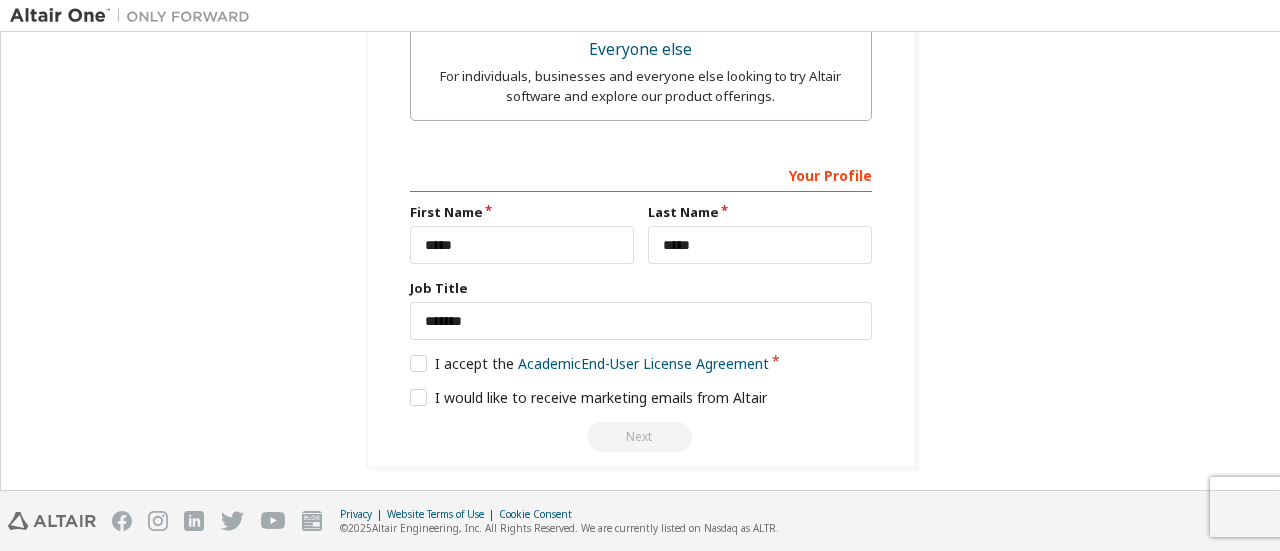 click on "Next" at bounding box center (641, 437) 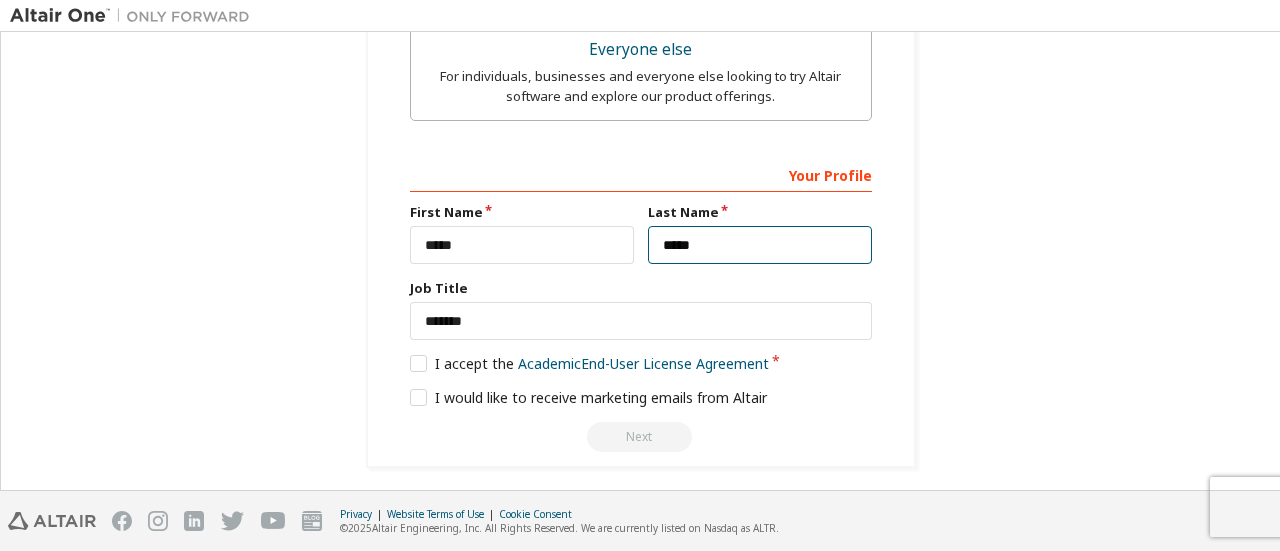 click on "*****" at bounding box center (760, 245) 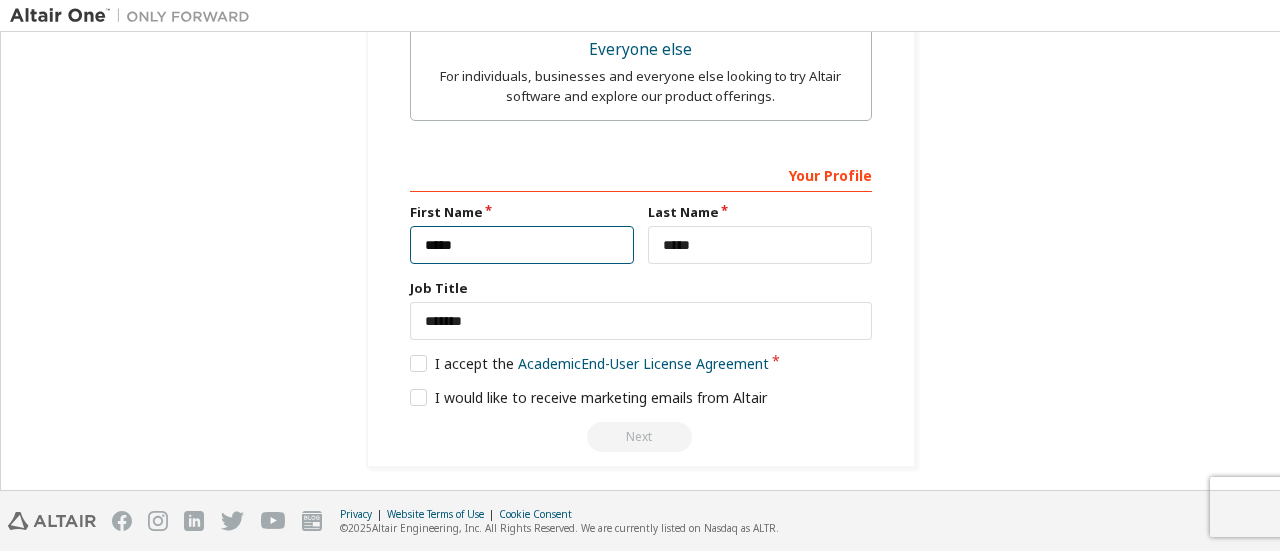 click on "*****" at bounding box center (522, 245) 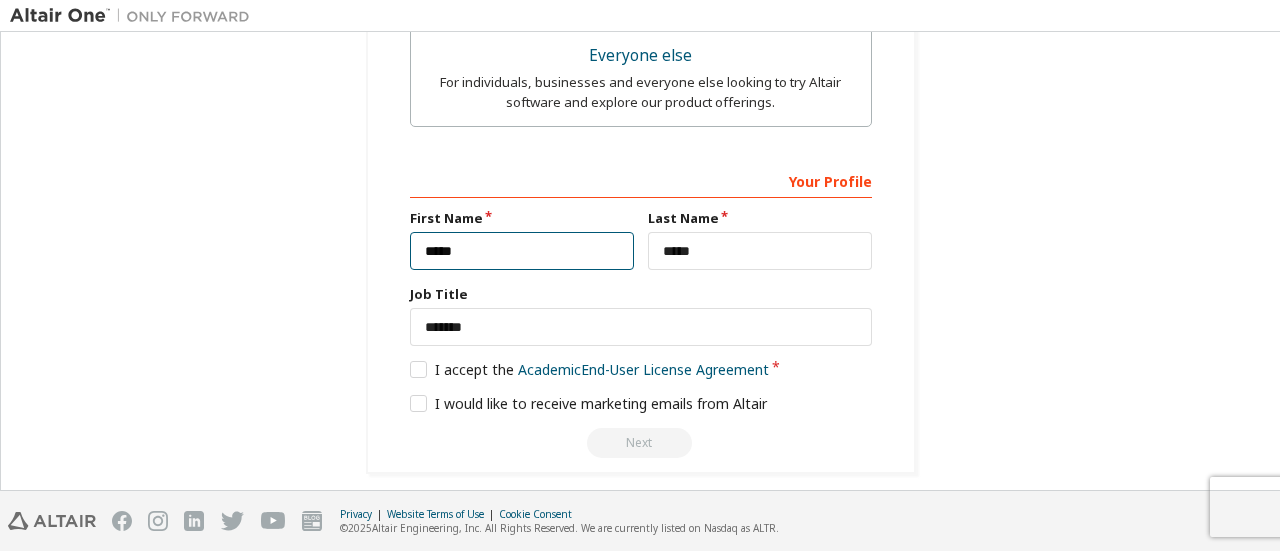 scroll, scrollTop: 845, scrollLeft: 0, axis: vertical 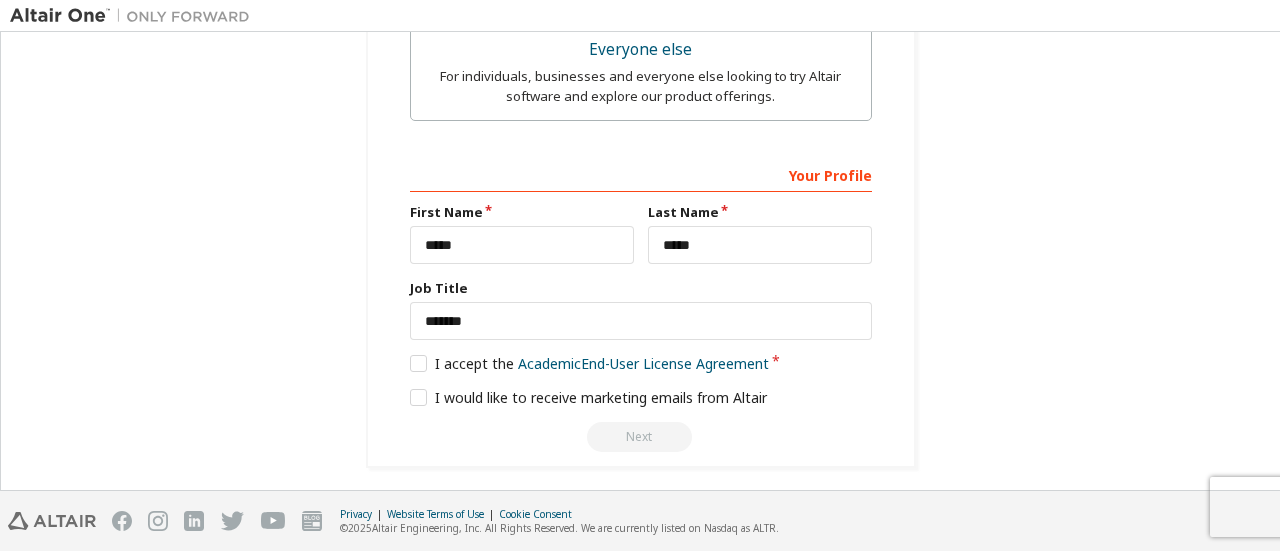 click on "Next" at bounding box center [641, 437] 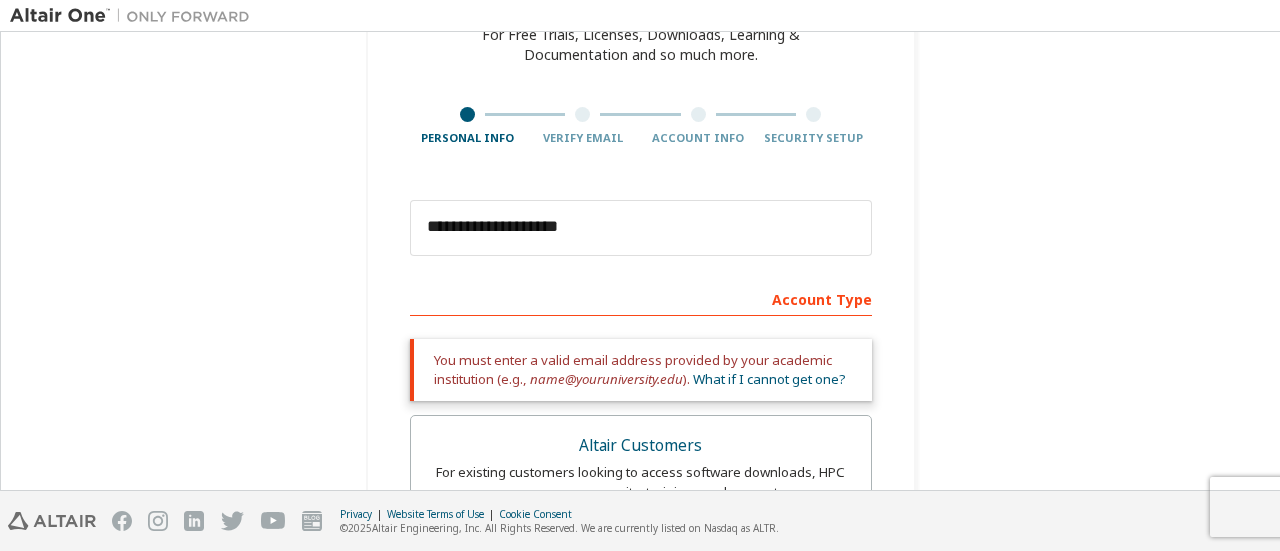 scroll, scrollTop: 222, scrollLeft: 0, axis: vertical 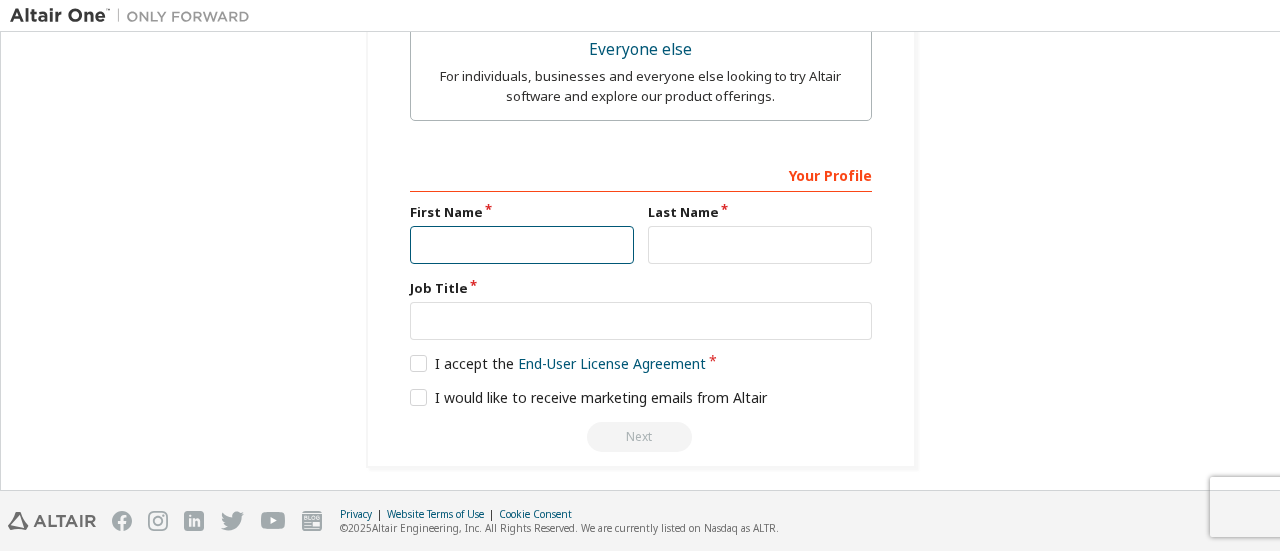 click at bounding box center (522, 245) 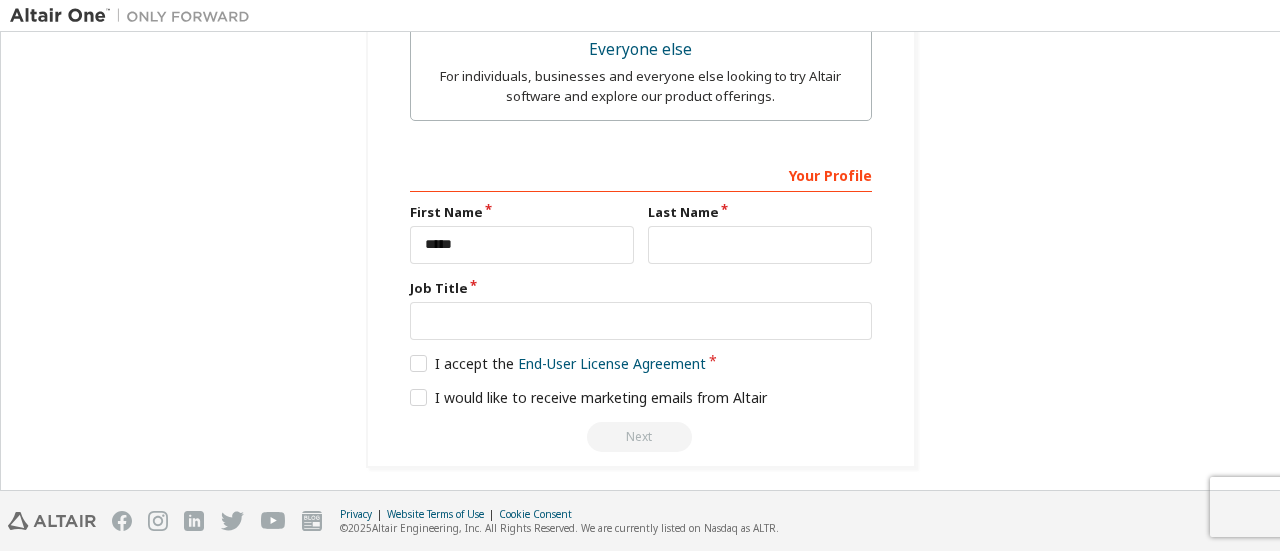 type on "**********" 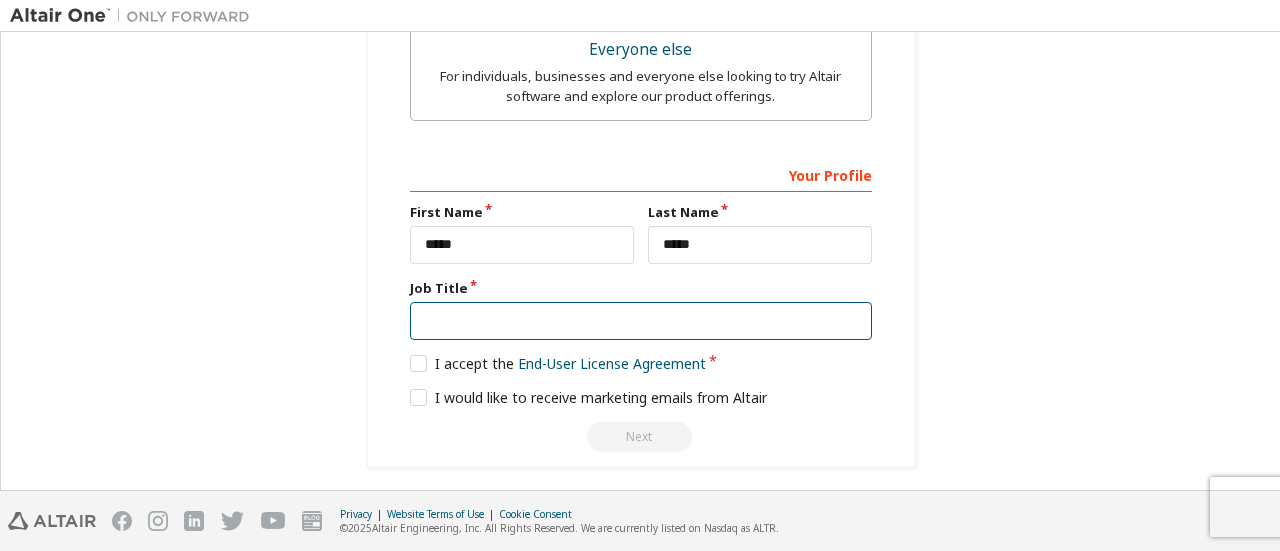 click at bounding box center [641, 321] 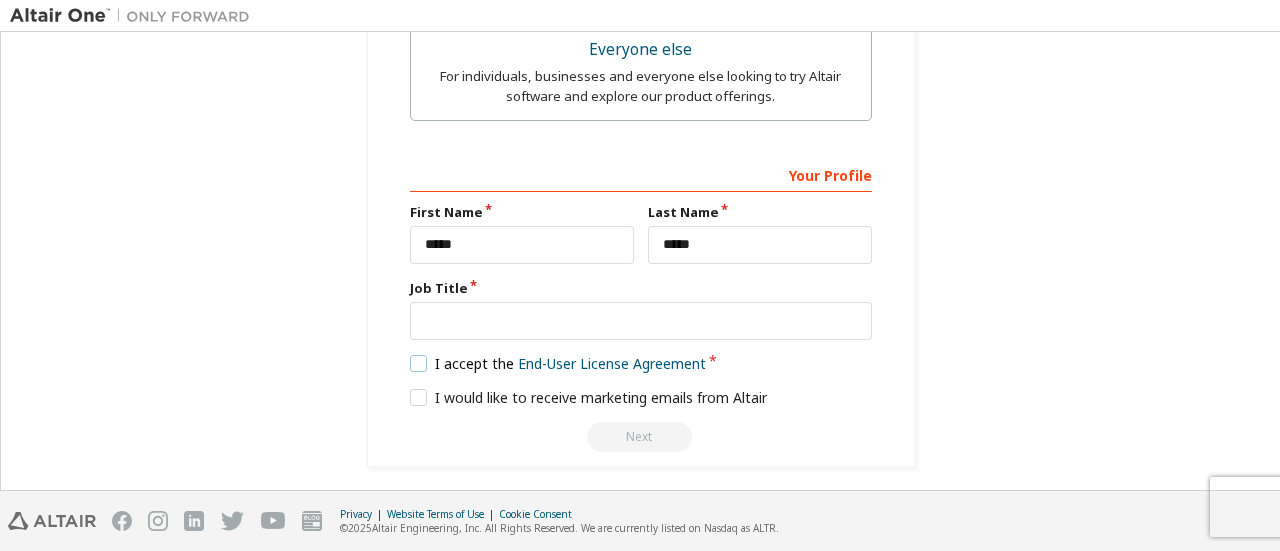 click on "I accept the    End-User License Agreement" at bounding box center (558, 363) 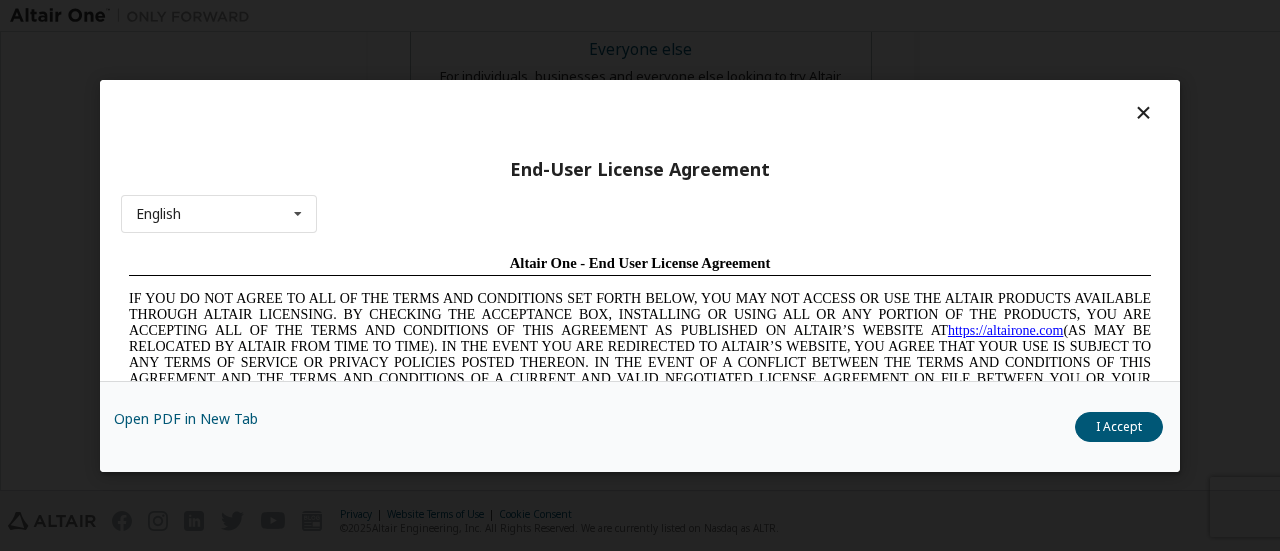 scroll, scrollTop: 0, scrollLeft: 0, axis: both 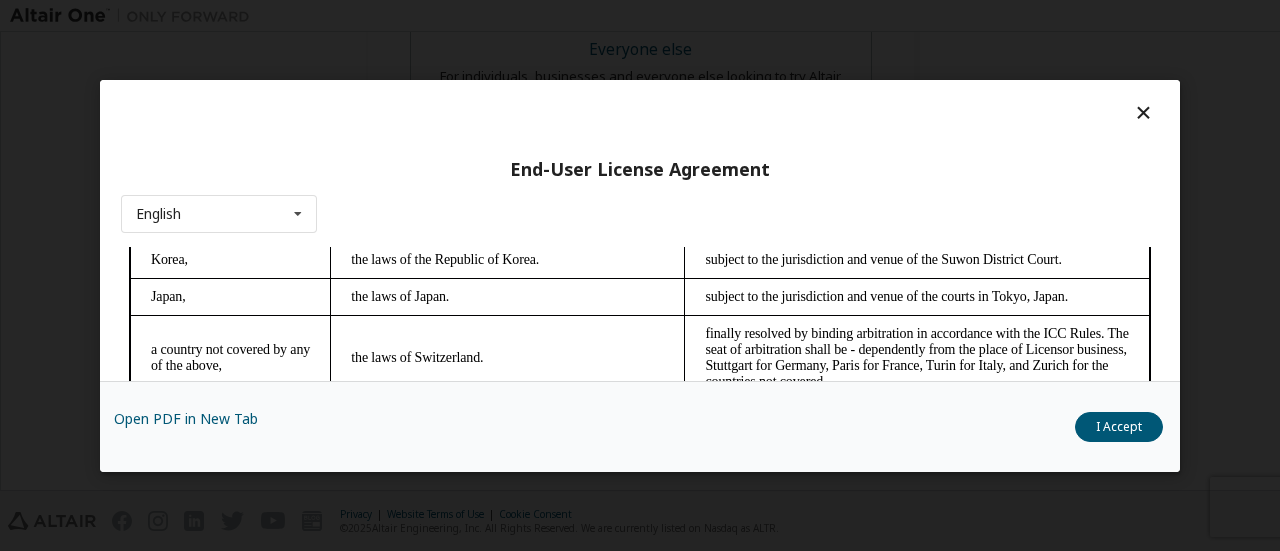 drag, startPoint x: 1136, startPoint y: 272, endPoint x: 1241, endPoint y: 731, distance: 470.85666 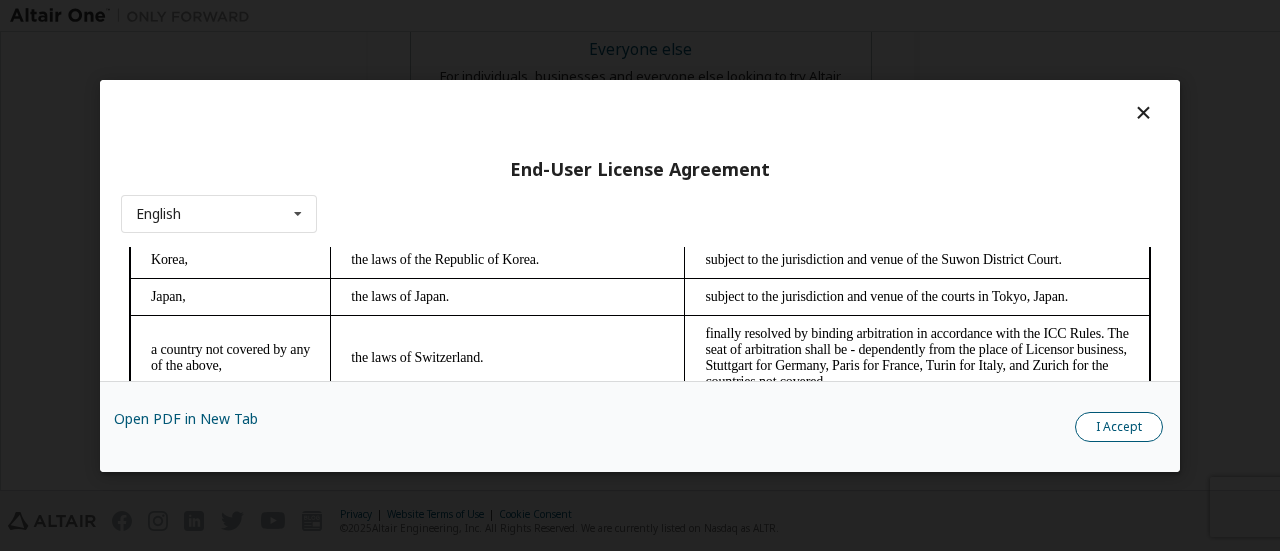 click on "I Accept" at bounding box center (1119, 426) 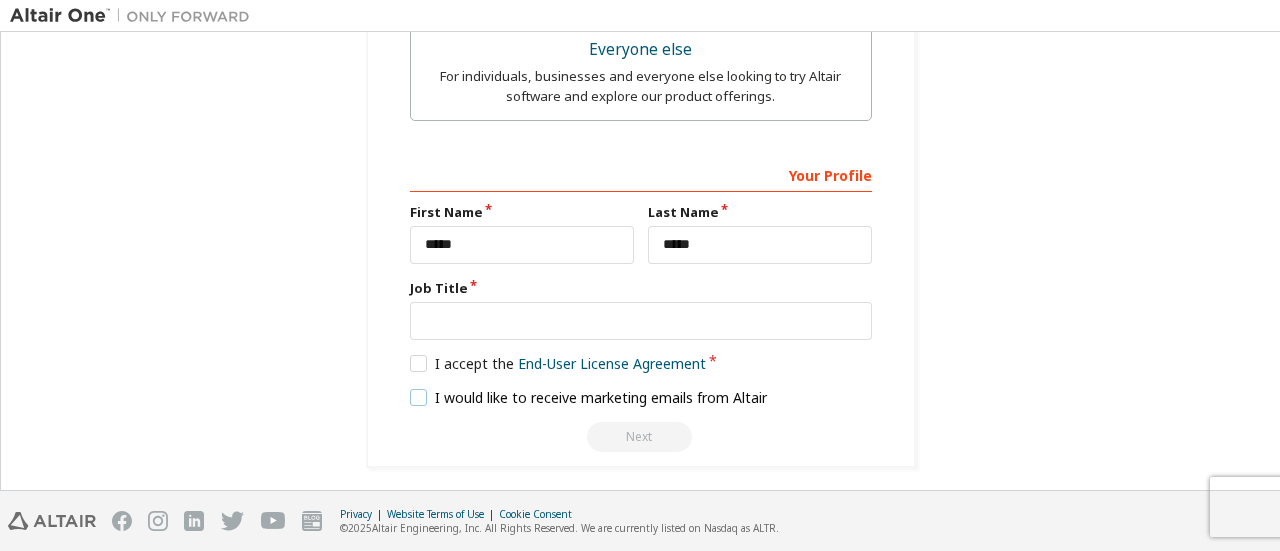 click on "I would like to receive marketing emails from Altair" at bounding box center [589, 397] 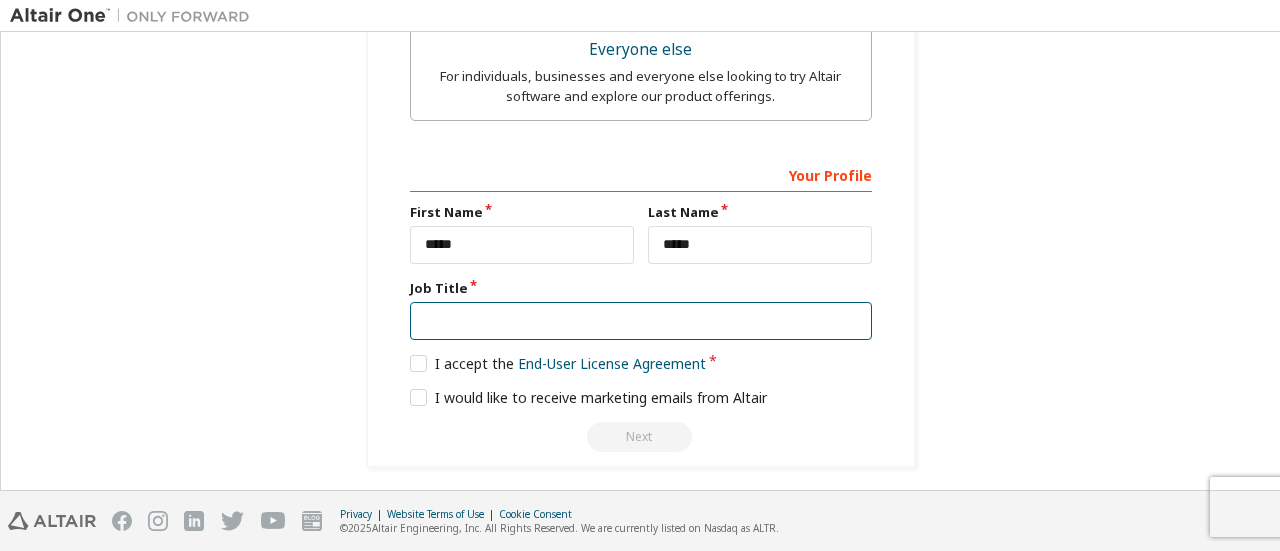 click at bounding box center [641, 321] 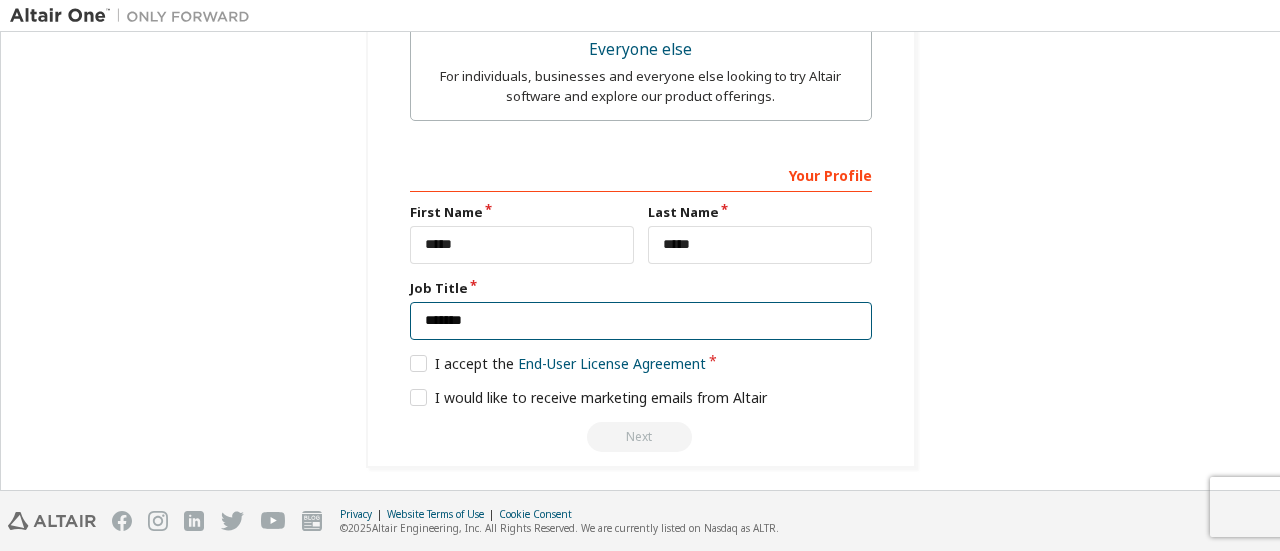 type on "*******" 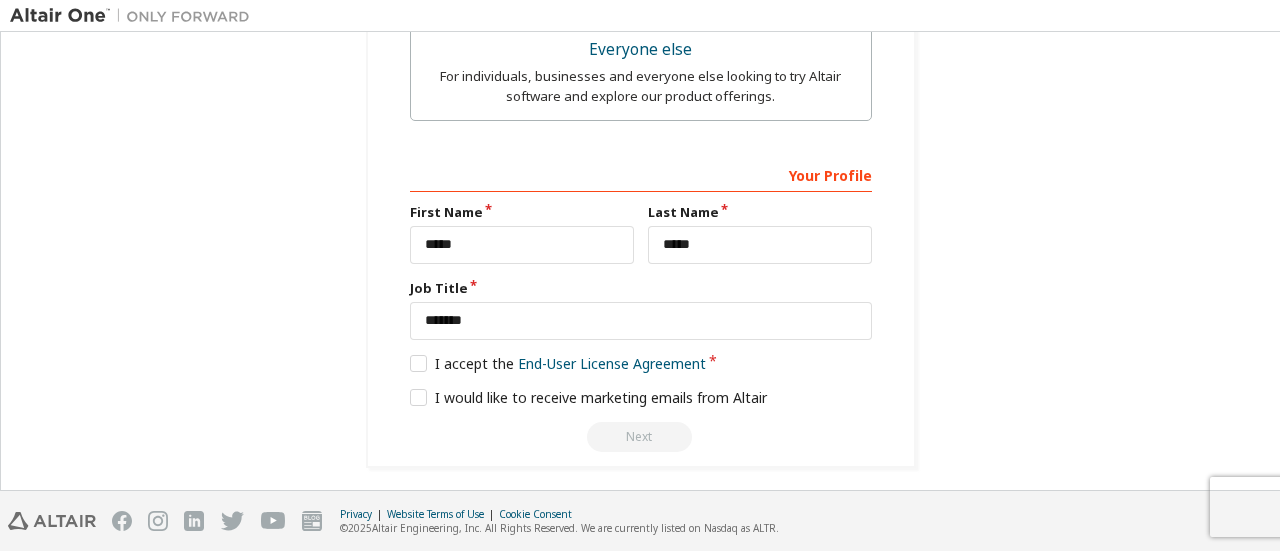 click on "**********" at bounding box center [640, -121] 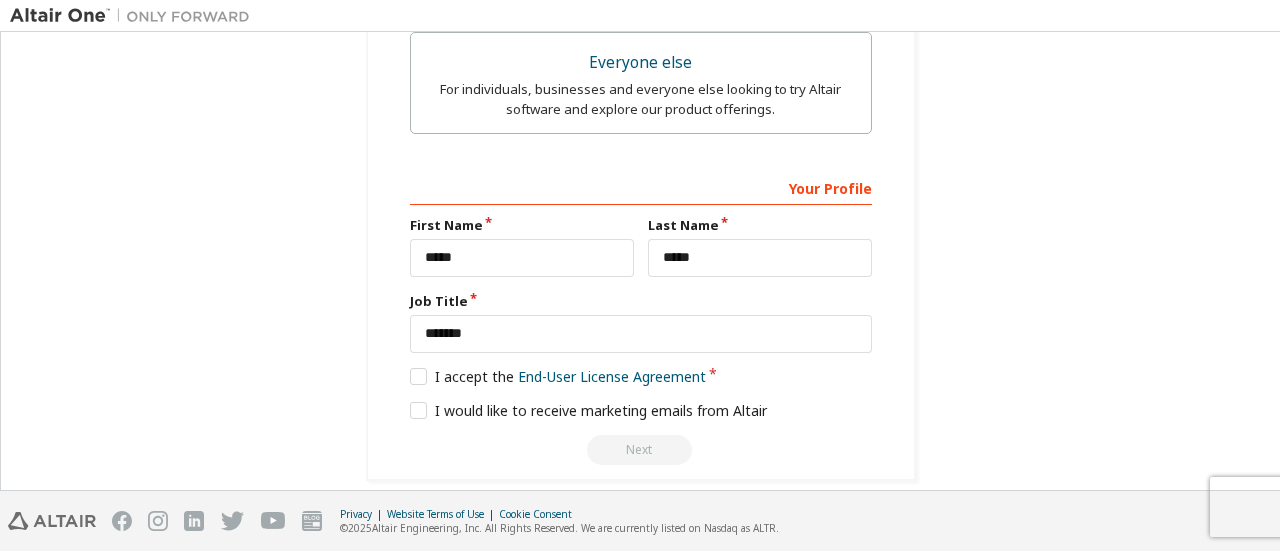 scroll, scrollTop: 770, scrollLeft: 0, axis: vertical 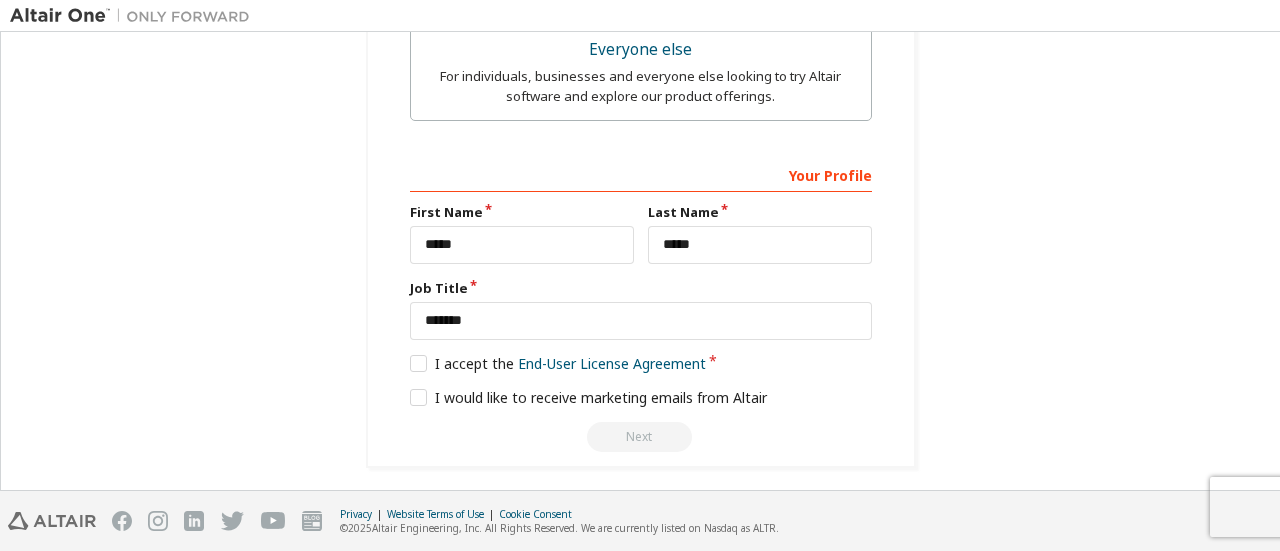 click on "Next" at bounding box center [641, 437] 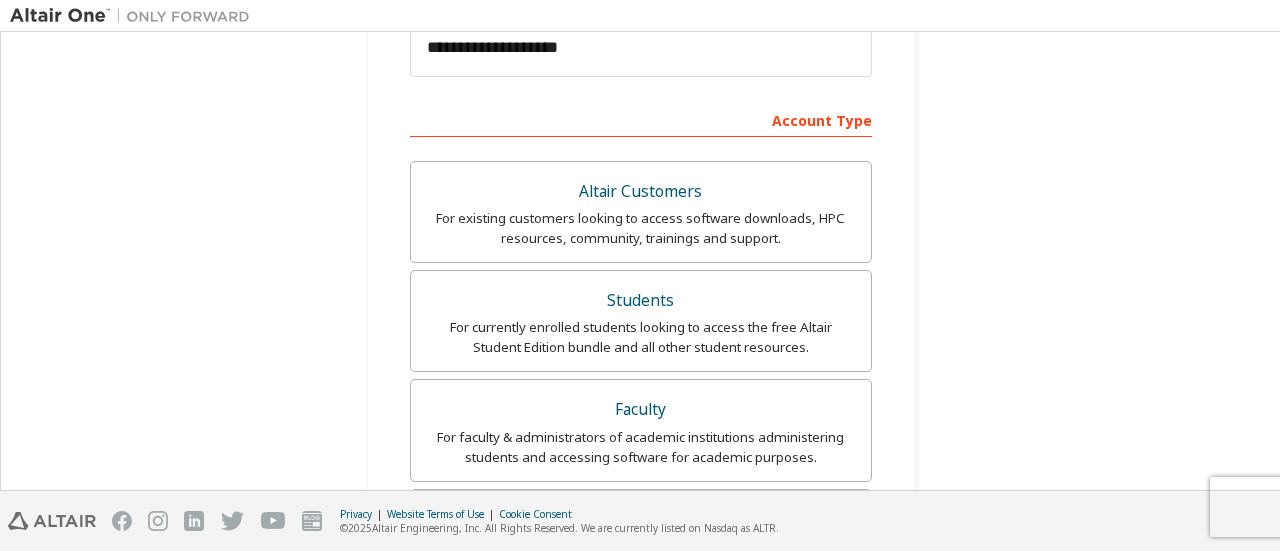 scroll, scrollTop: 342, scrollLeft: 0, axis: vertical 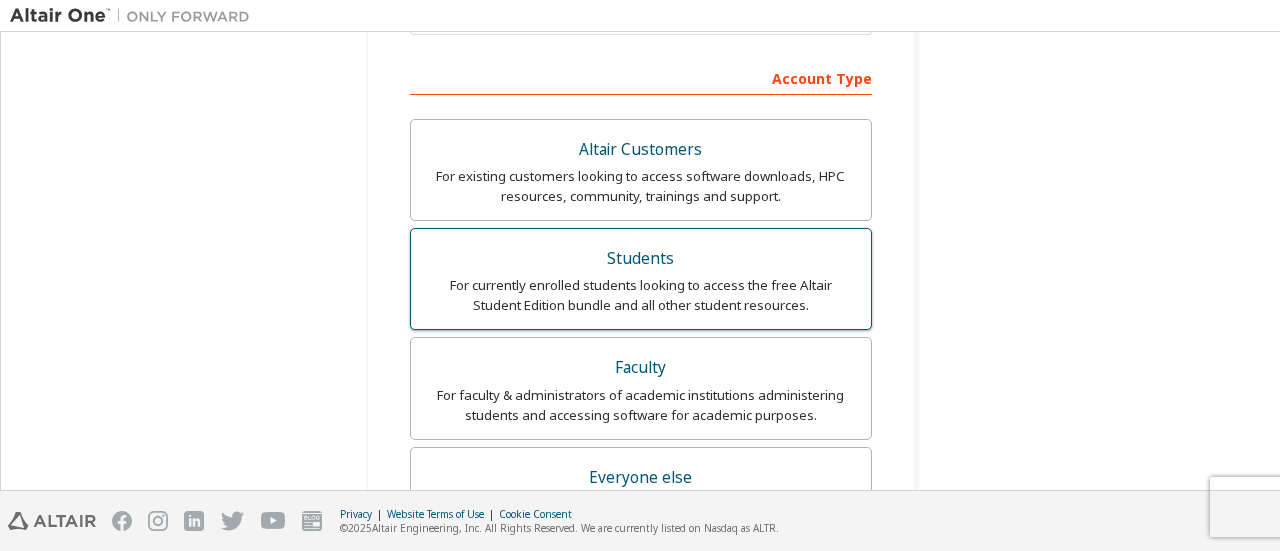 click on "For currently enrolled students looking to access the free Altair Student Edition bundle and all other student resources." at bounding box center [641, 295] 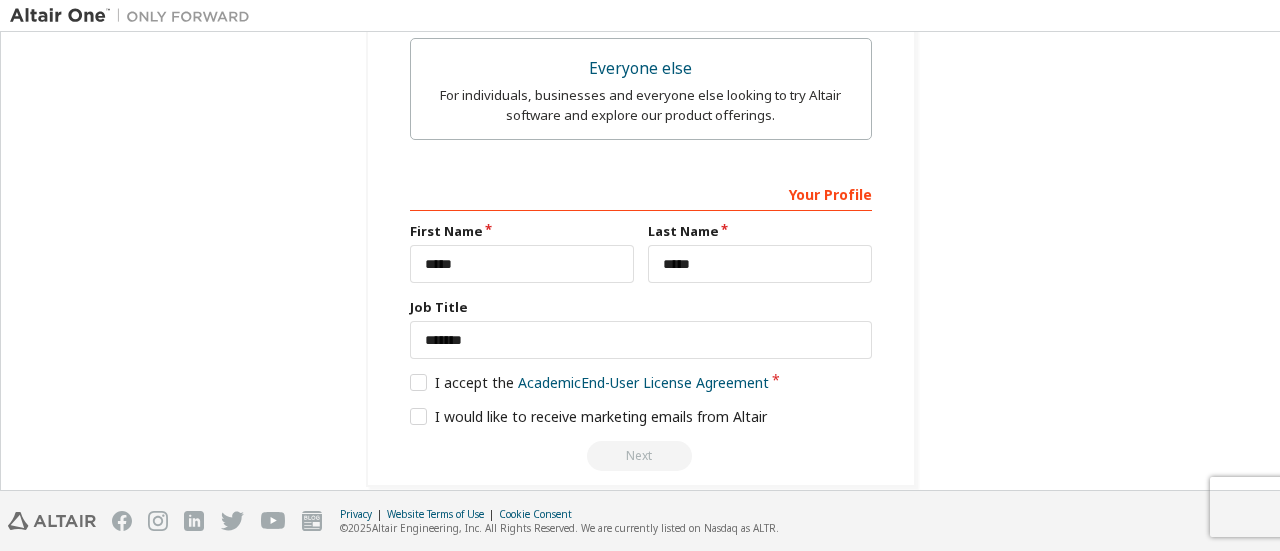 scroll, scrollTop: 845, scrollLeft: 0, axis: vertical 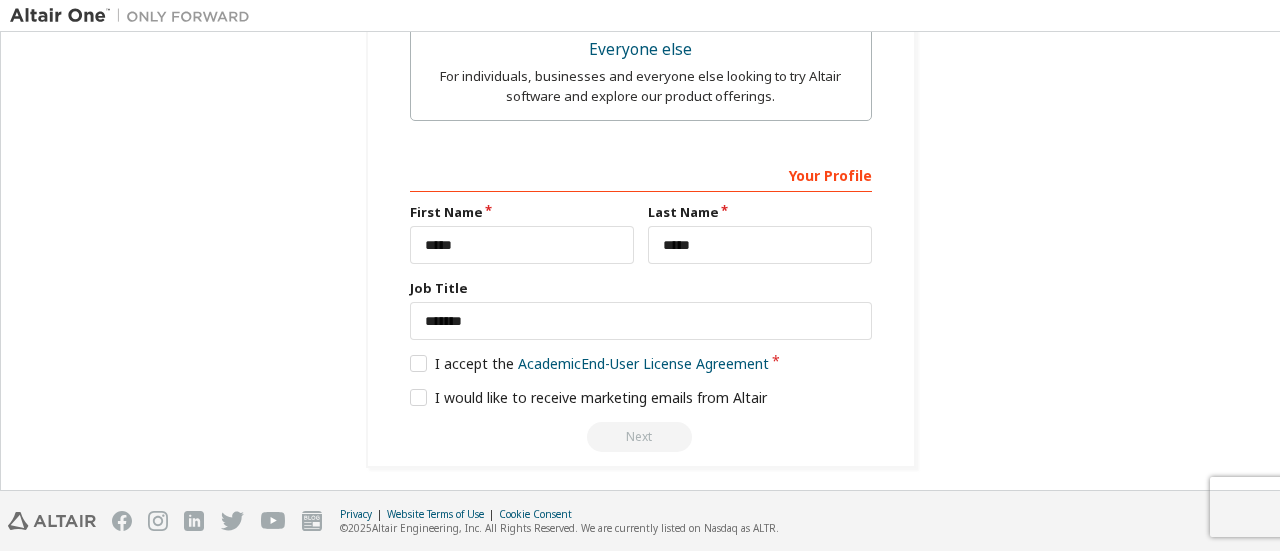 click on "Your Profile" at bounding box center (641, 174) 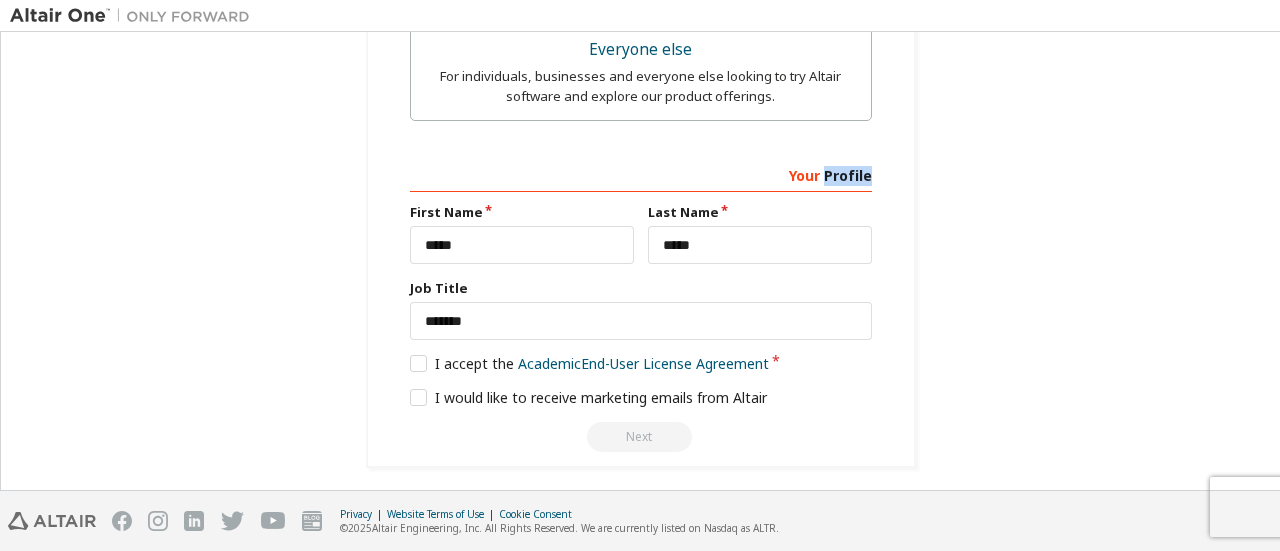 click on "Your Profile" at bounding box center (641, 174) 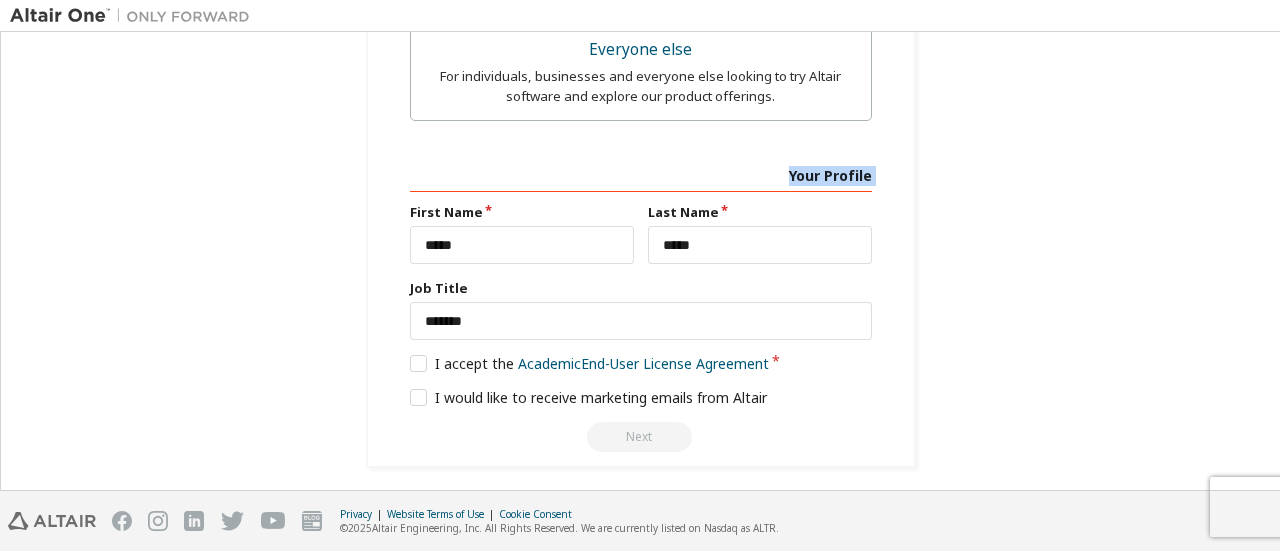 click on "Your Profile" at bounding box center (641, 174) 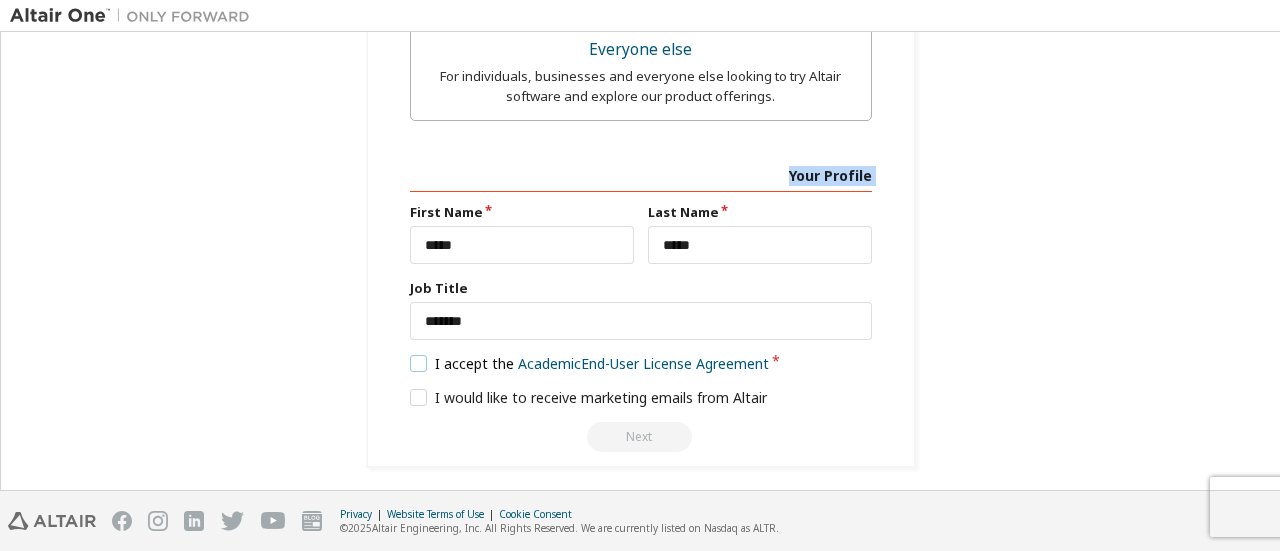 click on "I accept the   Academic   End-User License Agreement" at bounding box center [590, 363] 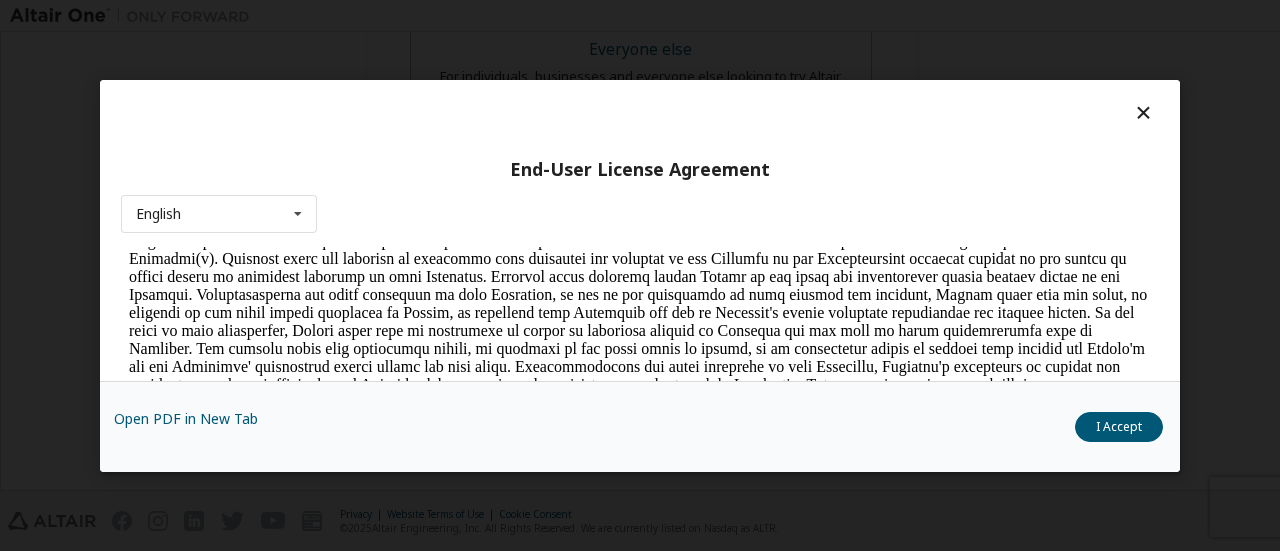 scroll, scrollTop: 3376, scrollLeft: 0, axis: vertical 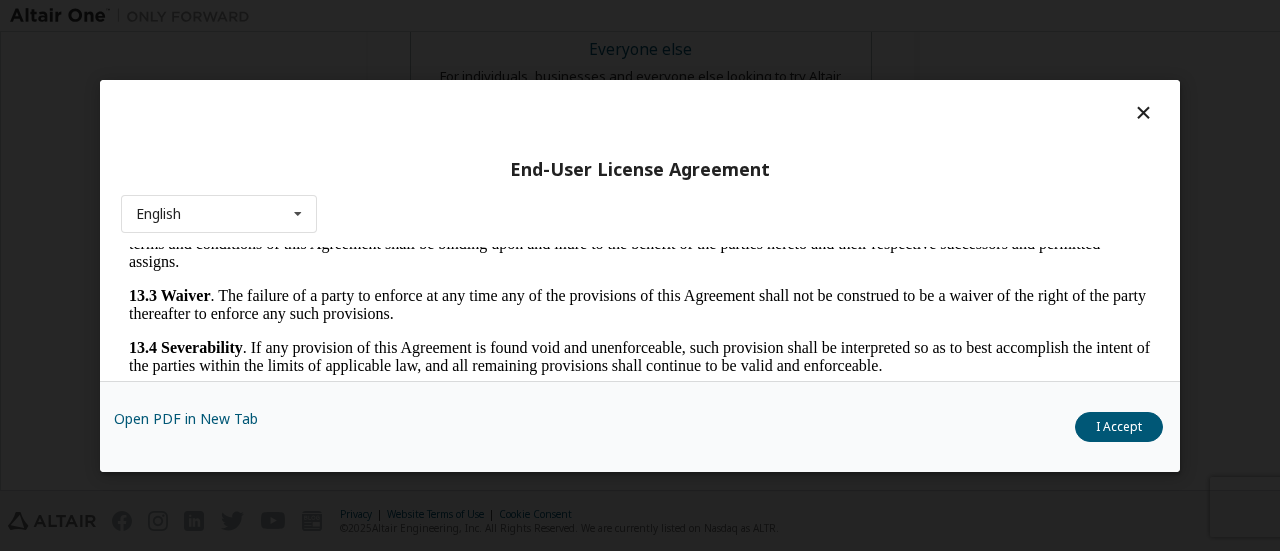 drag, startPoint x: 1141, startPoint y: 272, endPoint x: 1264, endPoint y: 795, distance: 537.26904 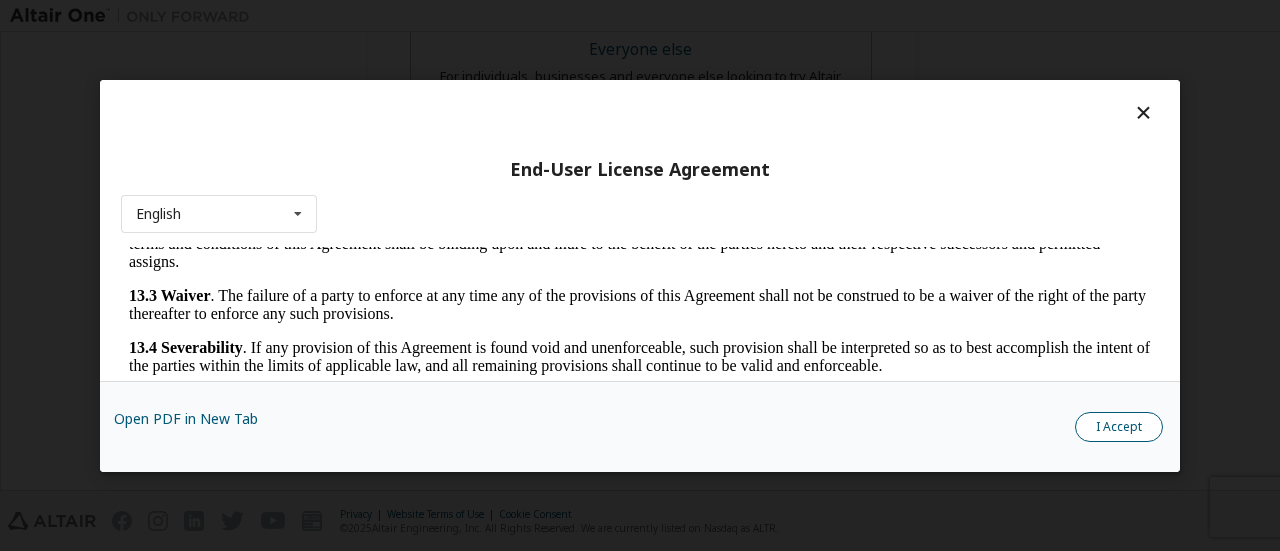click on "I Accept" at bounding box center [1119, 426] 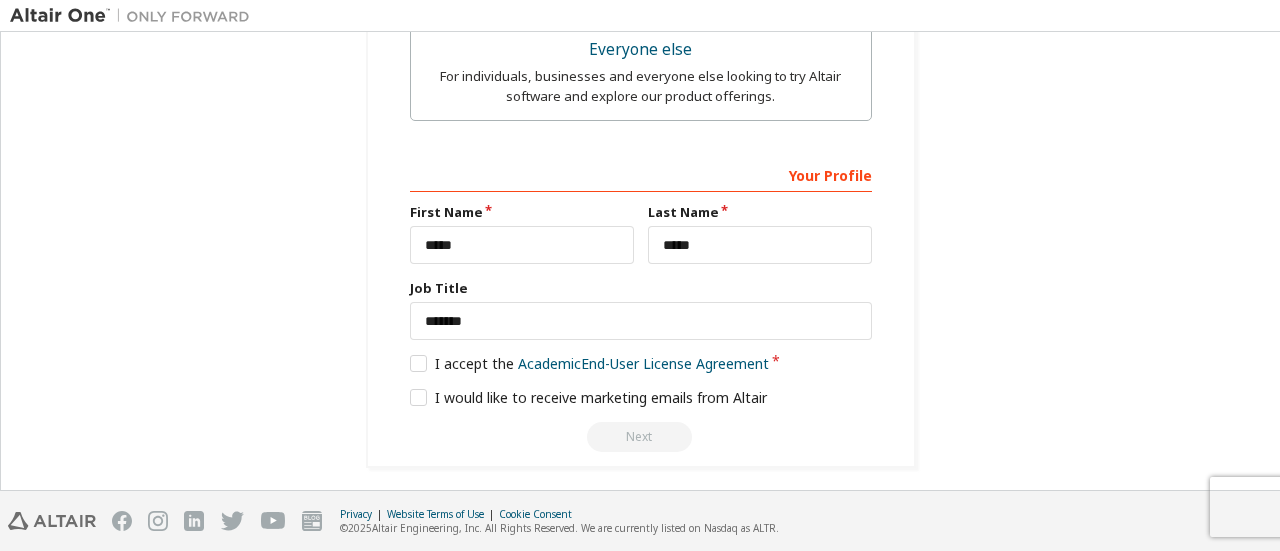 click on "Next" at bounding box center (641, 437) 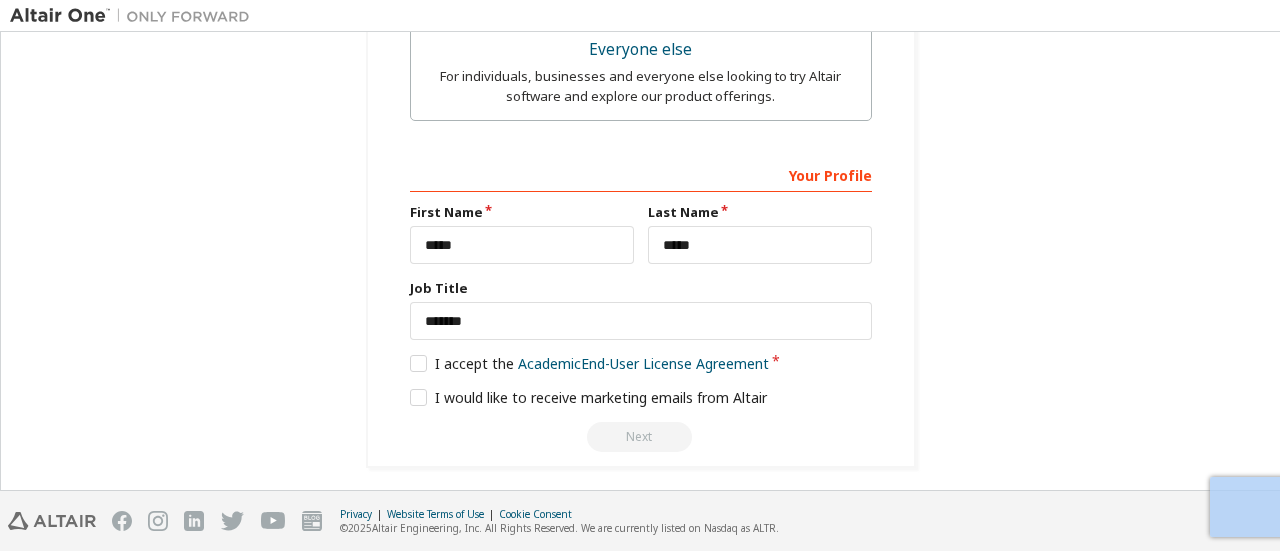 click on "Next" at bounding box center (641, 437) 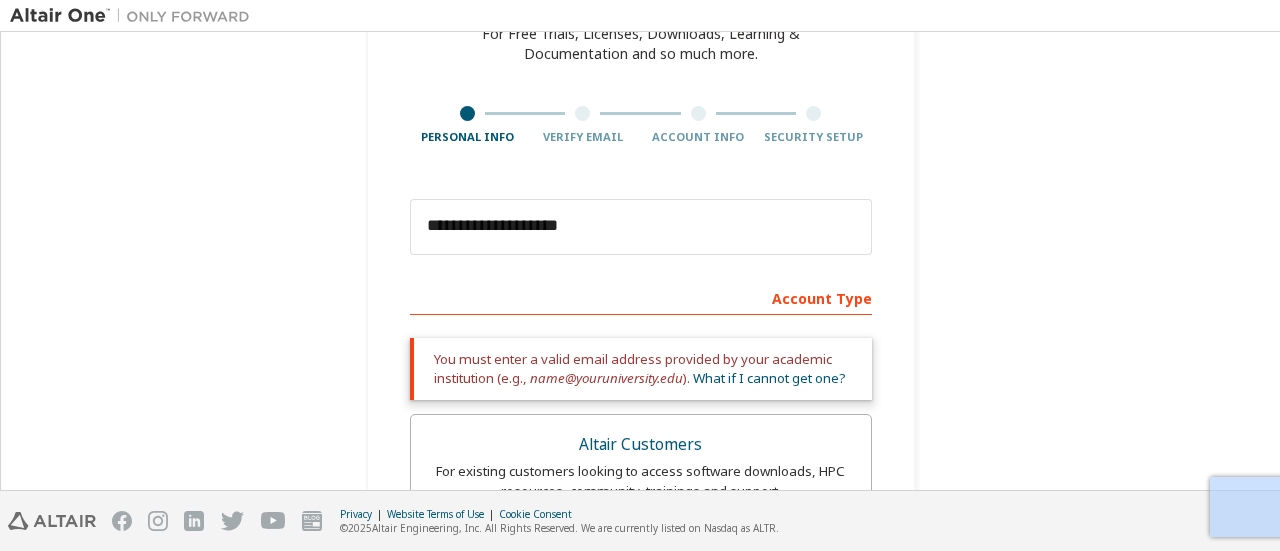 scroll, scrollTop: 0, scrollLeft: 0, axis: both 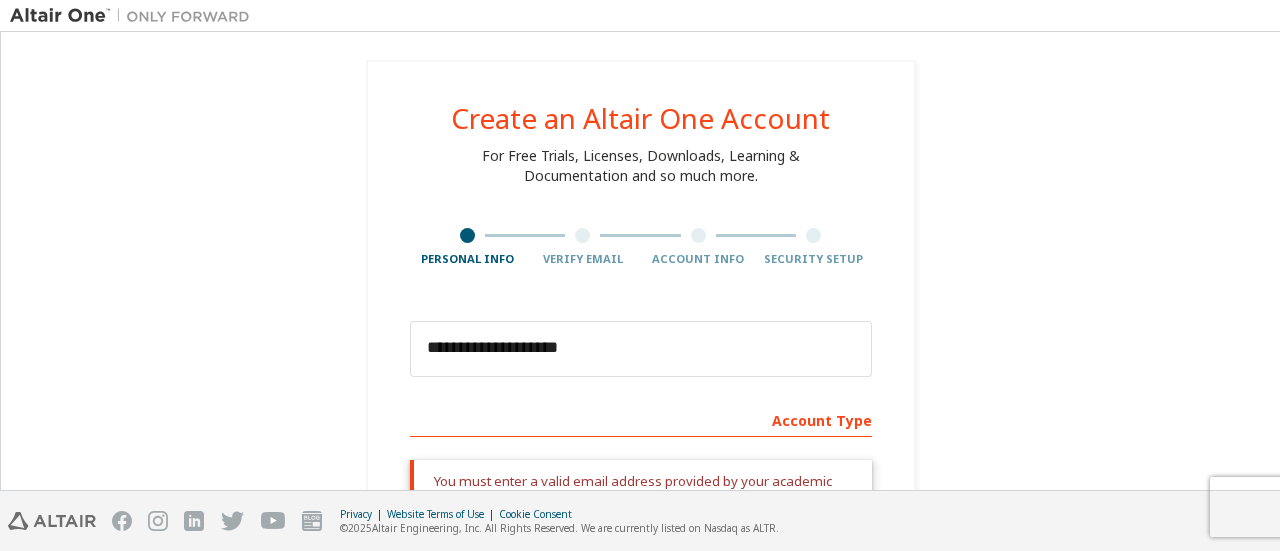 click on "**********" at bounding box center (640, 686) 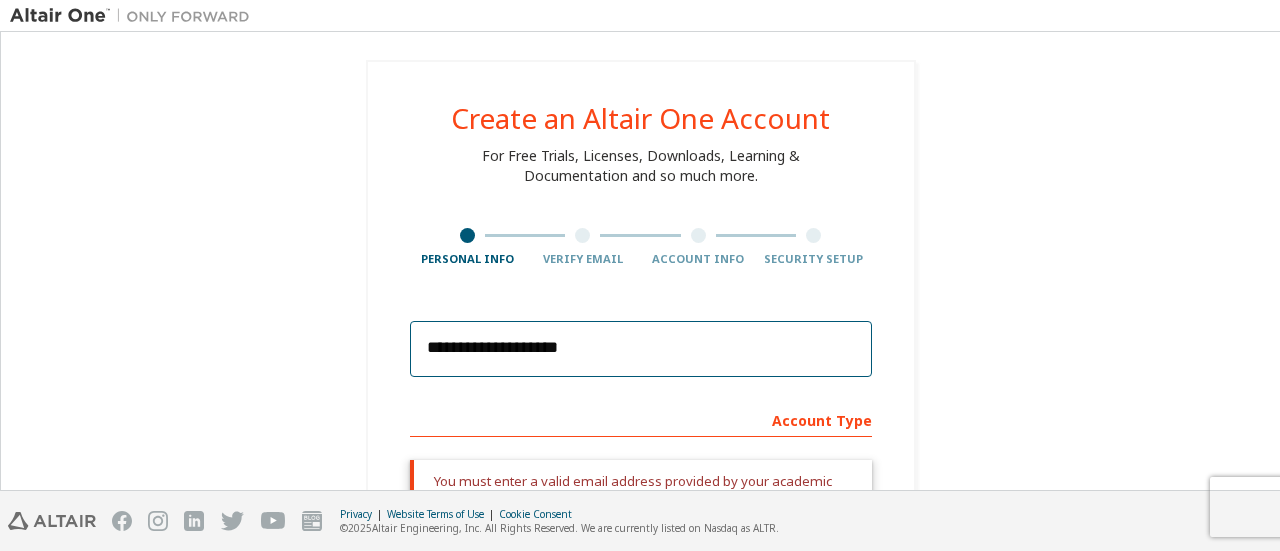 click on "**********" at bounding box center [641, 349] 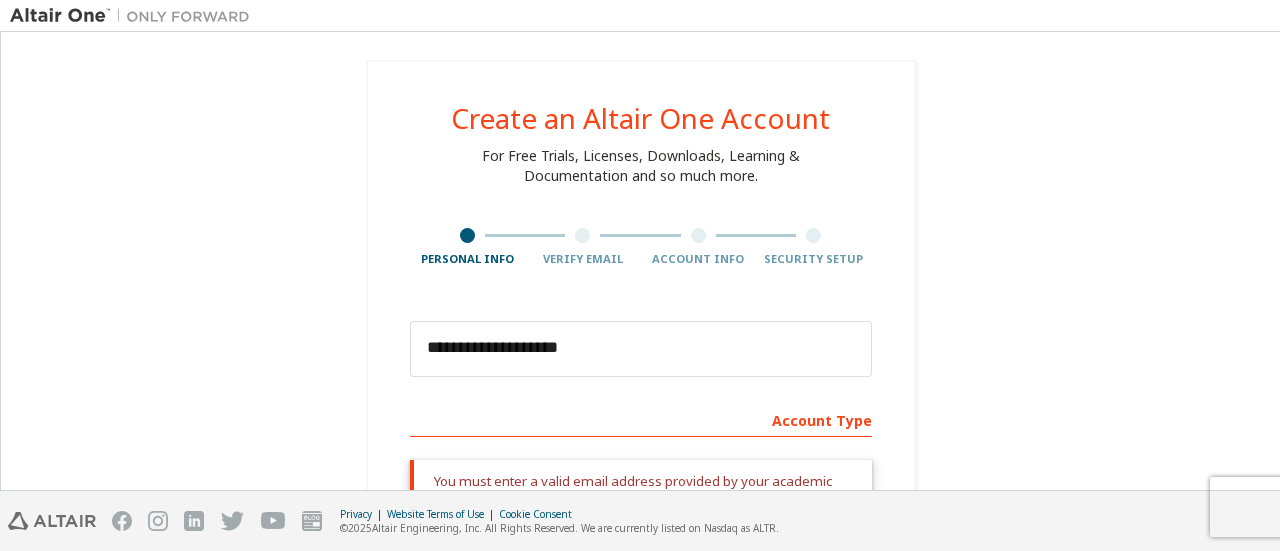 click on "Account Type" at bounding box center (641, 419) 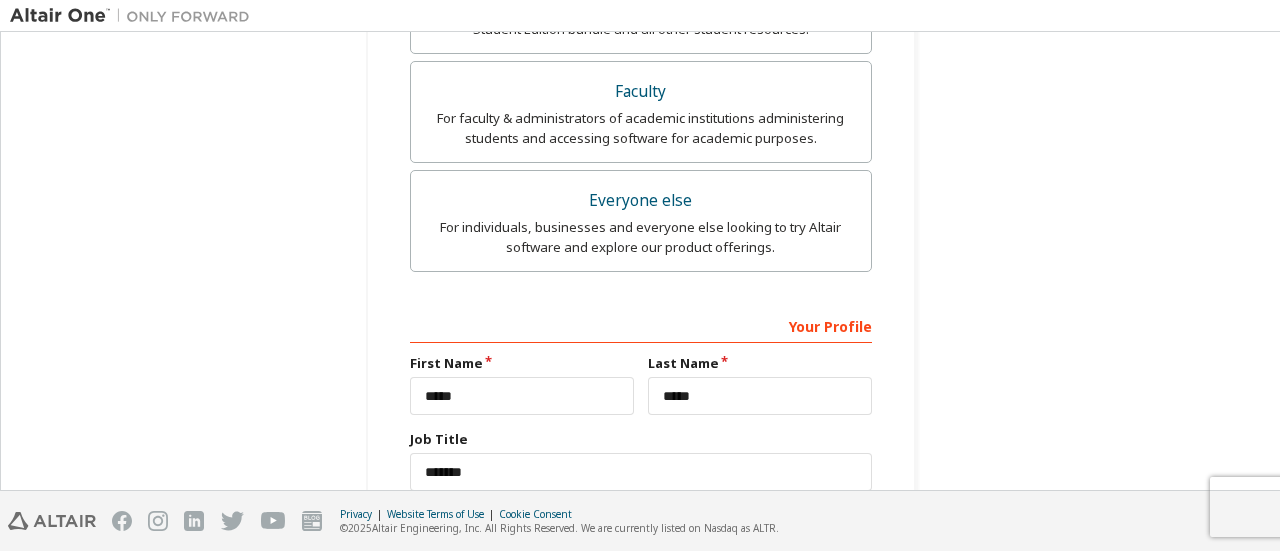 scroll, scrollTop: 845, scrollLeft: 0, axis: vertical 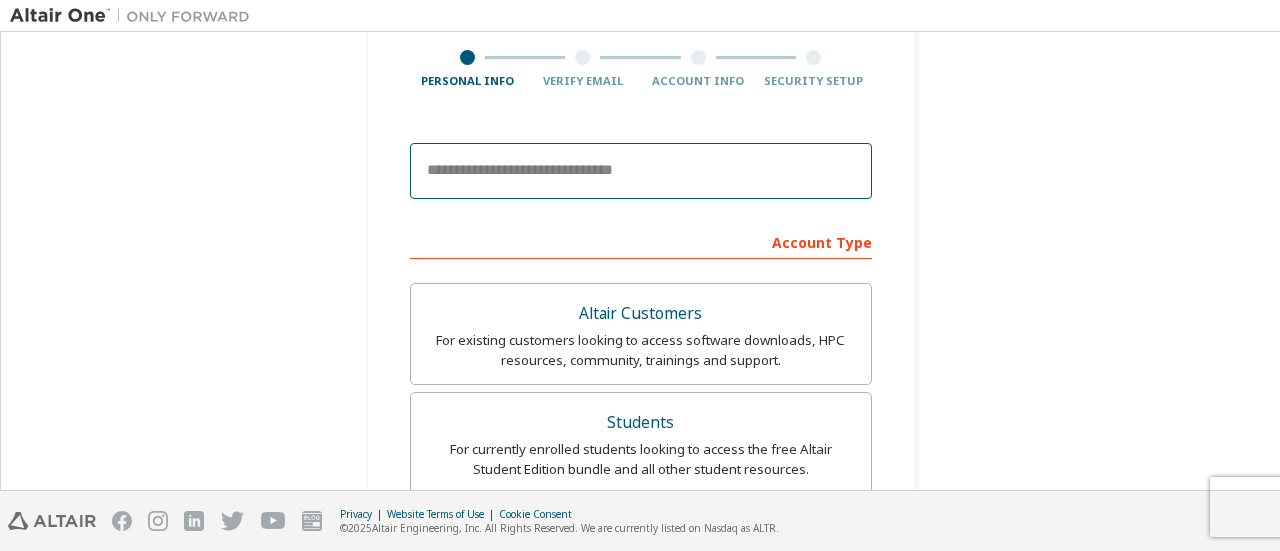 click at bounding box center [641, 171] 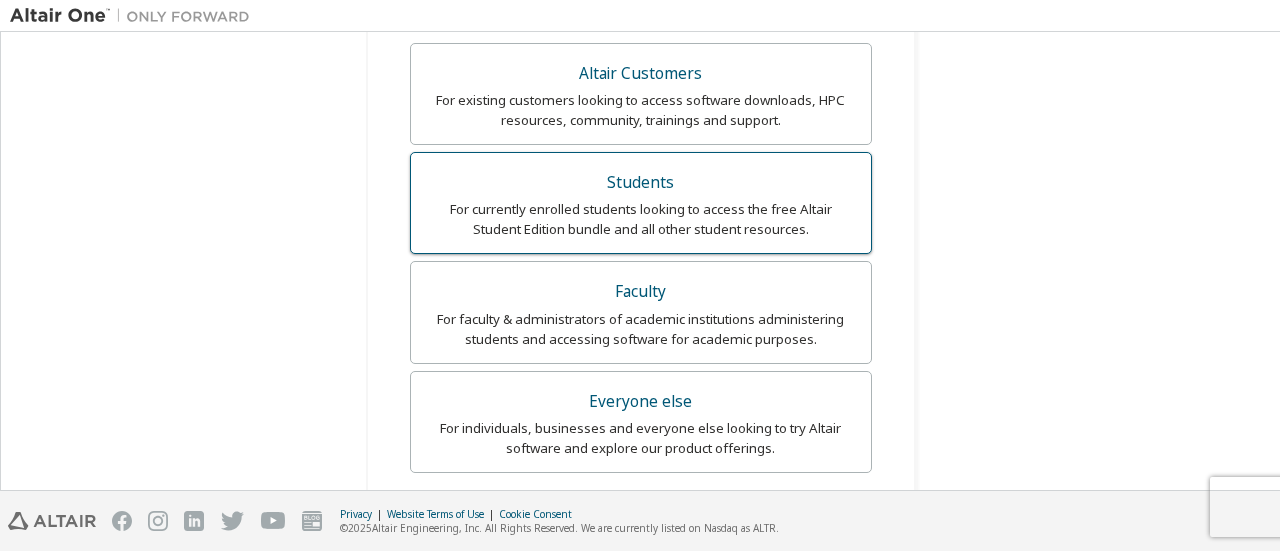 type on "**********" 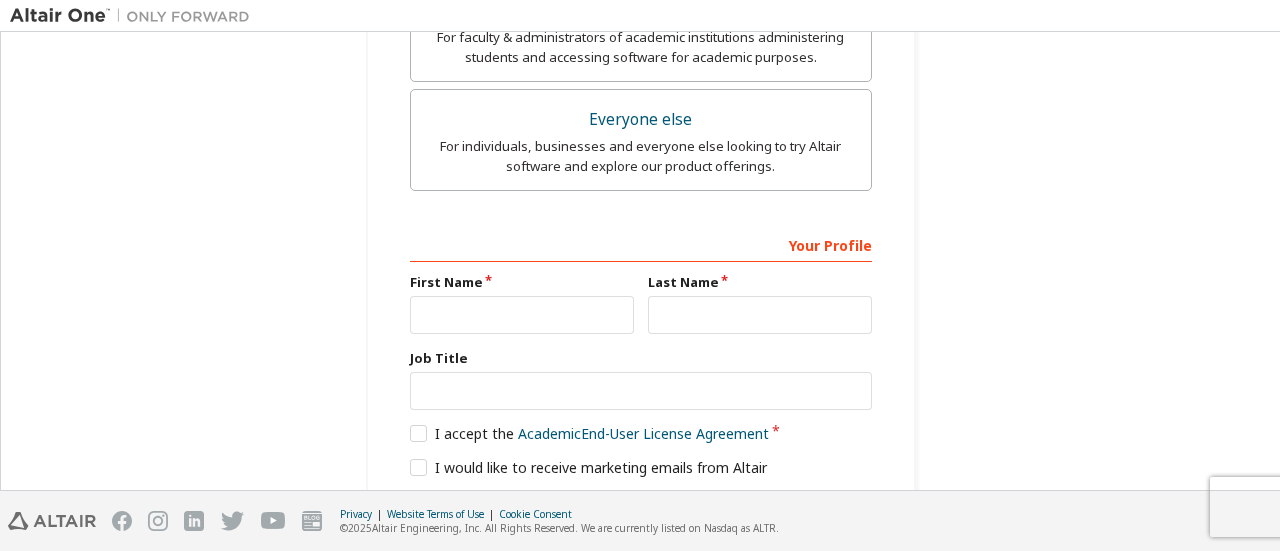 scroll, scrollTop: 776, scrollLeft: 0, axis: vertical 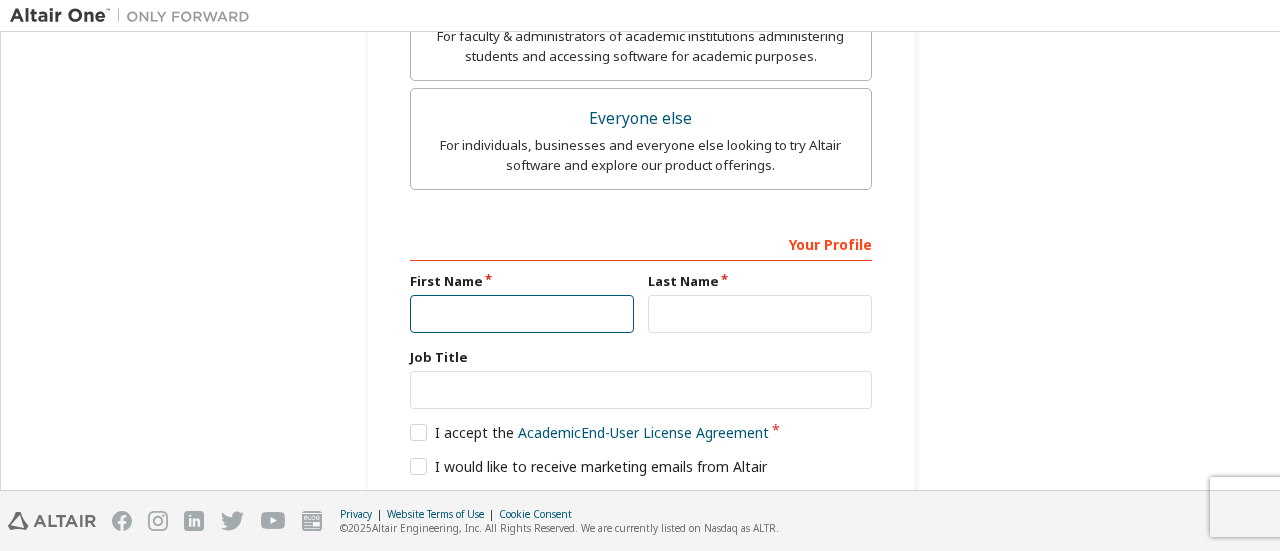 click at bounding box center (522, 314) 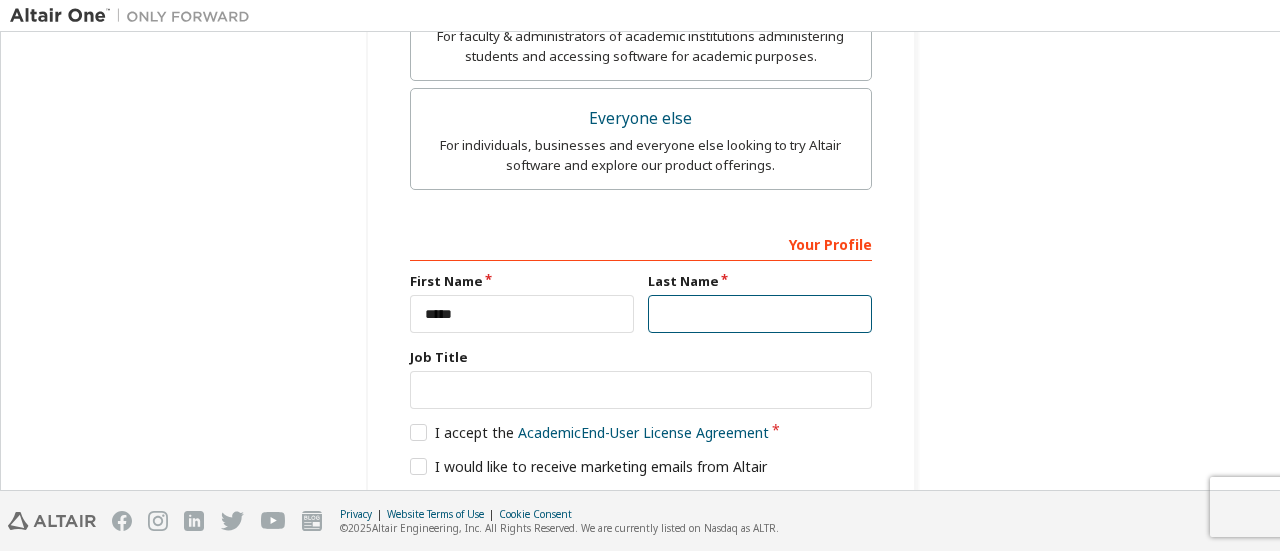 type on "*****" 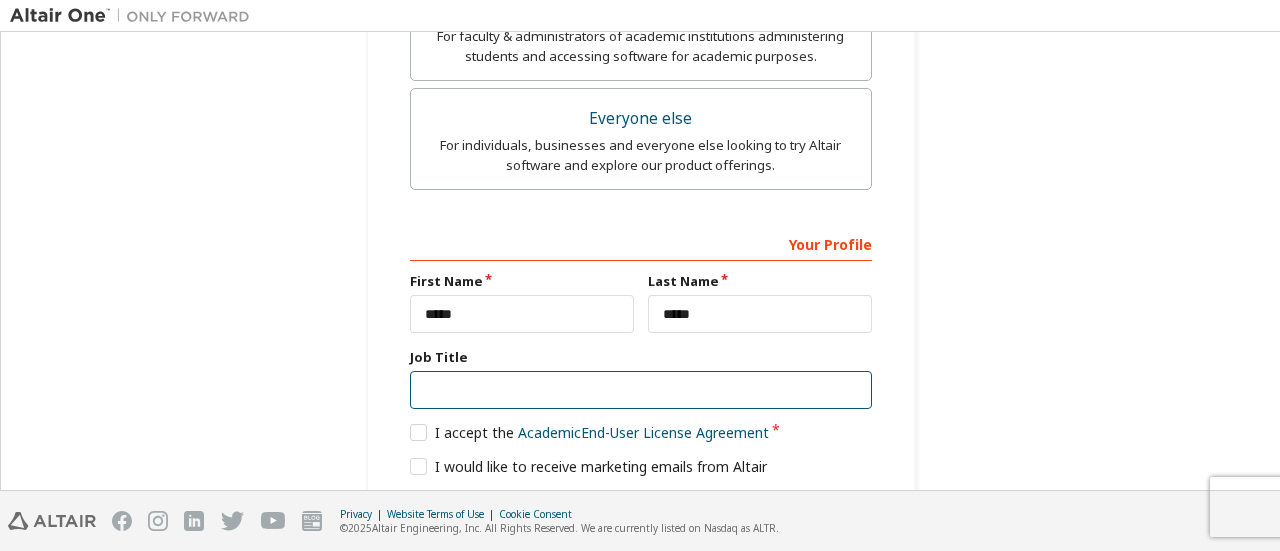 click at bounding box center (641, 390) 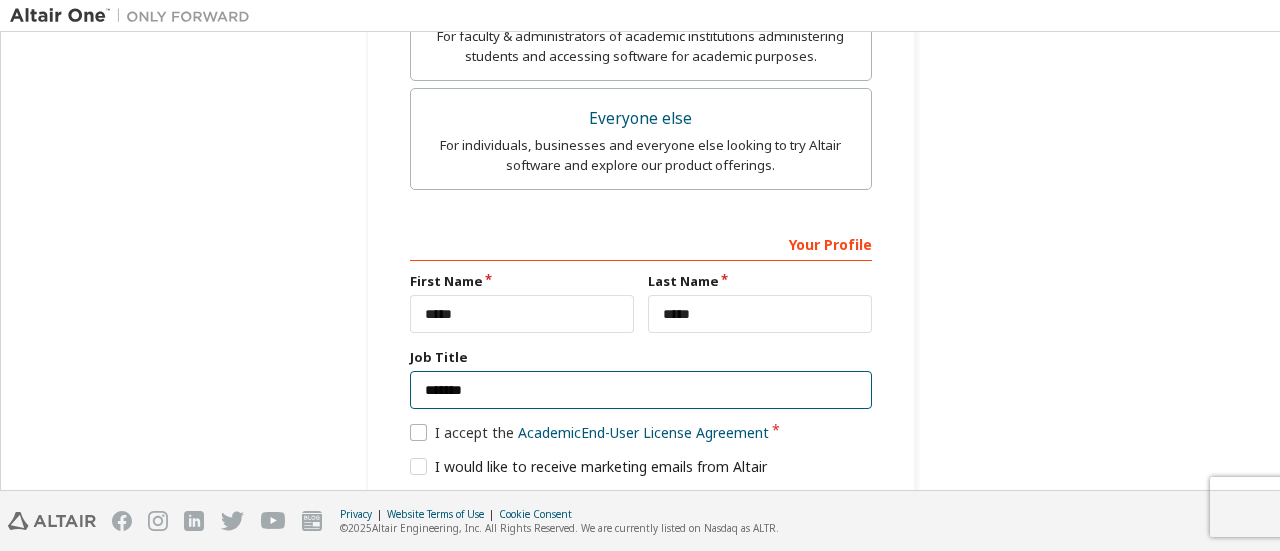 type on "*******" 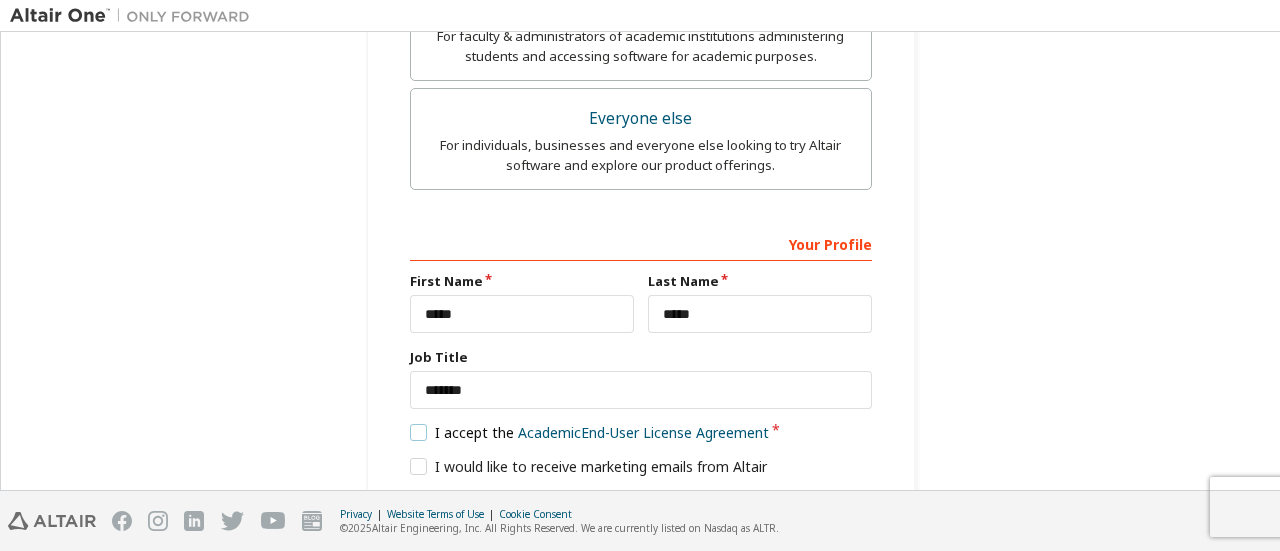 click on "I accept the   Academic   End-User License Agreement" at bounding box center (590, 432) 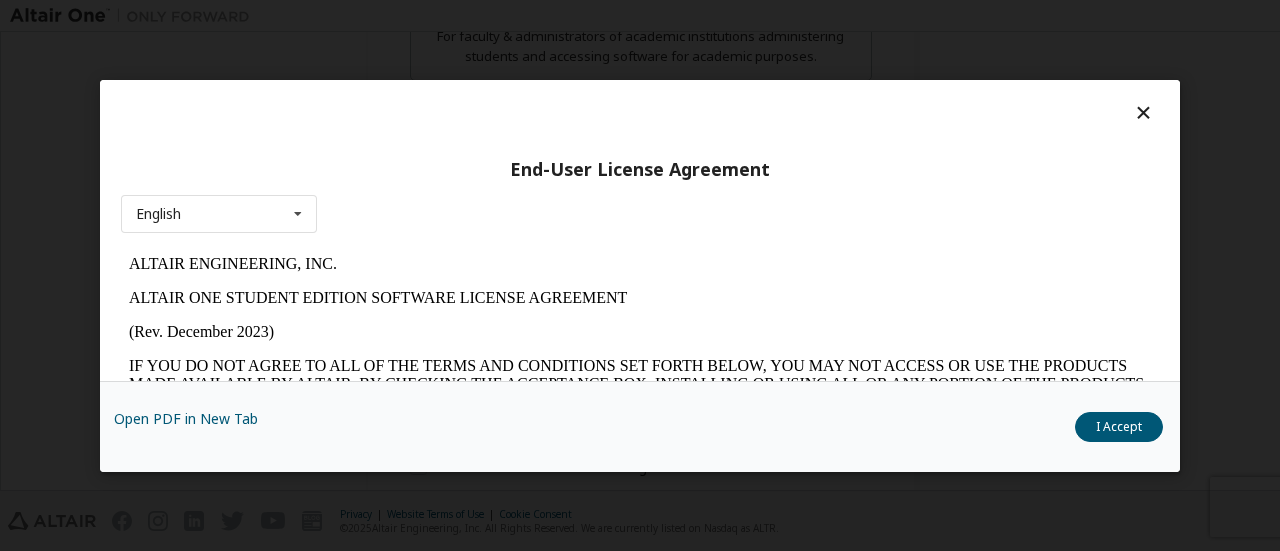 scroll, scrollTop: 0, scrollLeft: 0, axis: both 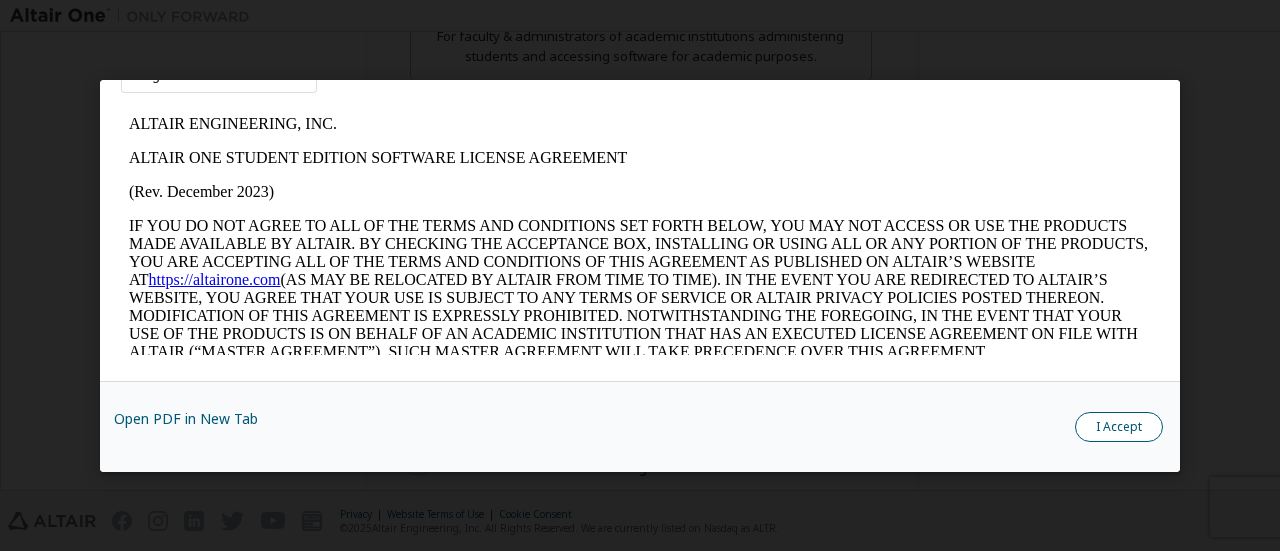 click on "I Accept" at bounding box center [1119, 426] 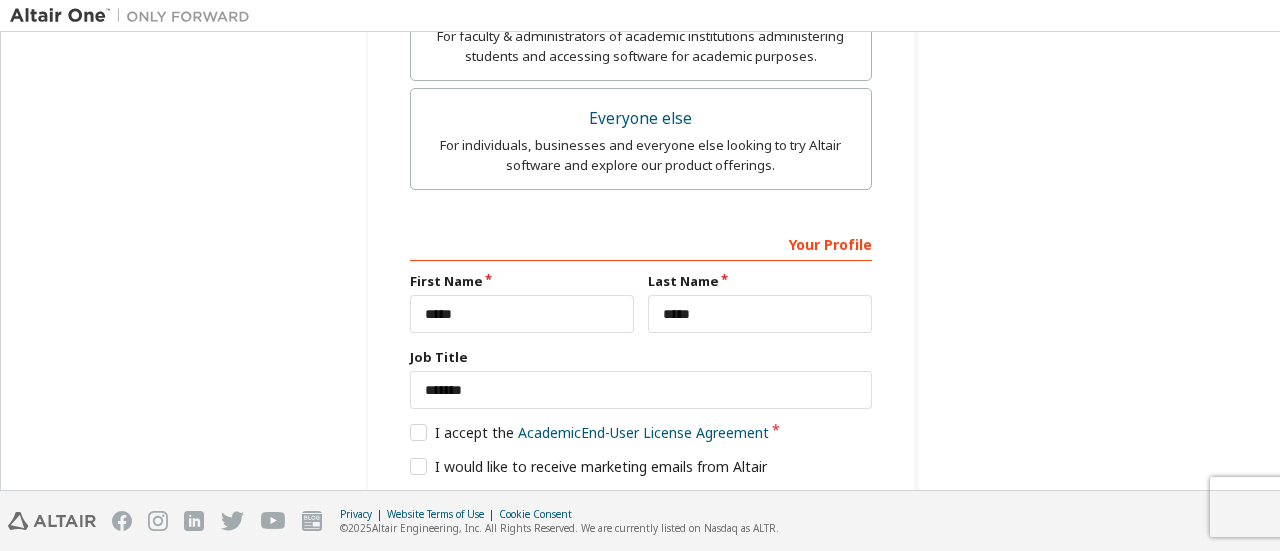 scroll, scrollTop: 845, scrollLeft: 0, axis: vertical 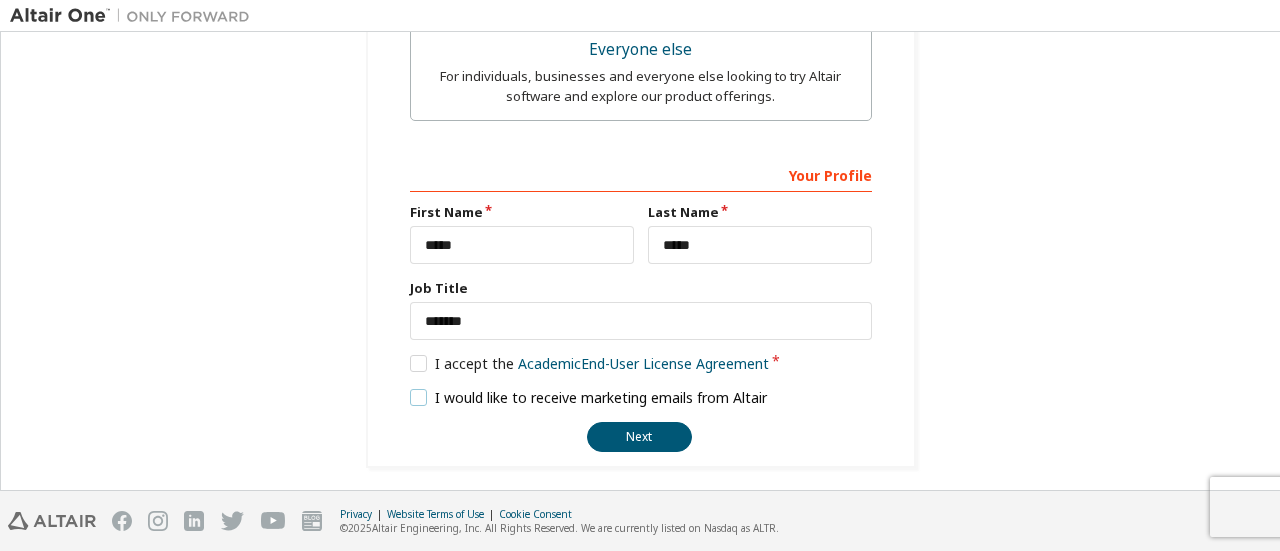 click on "I would like to receive marketing emails from Altair" at bounding box center (589, 397) 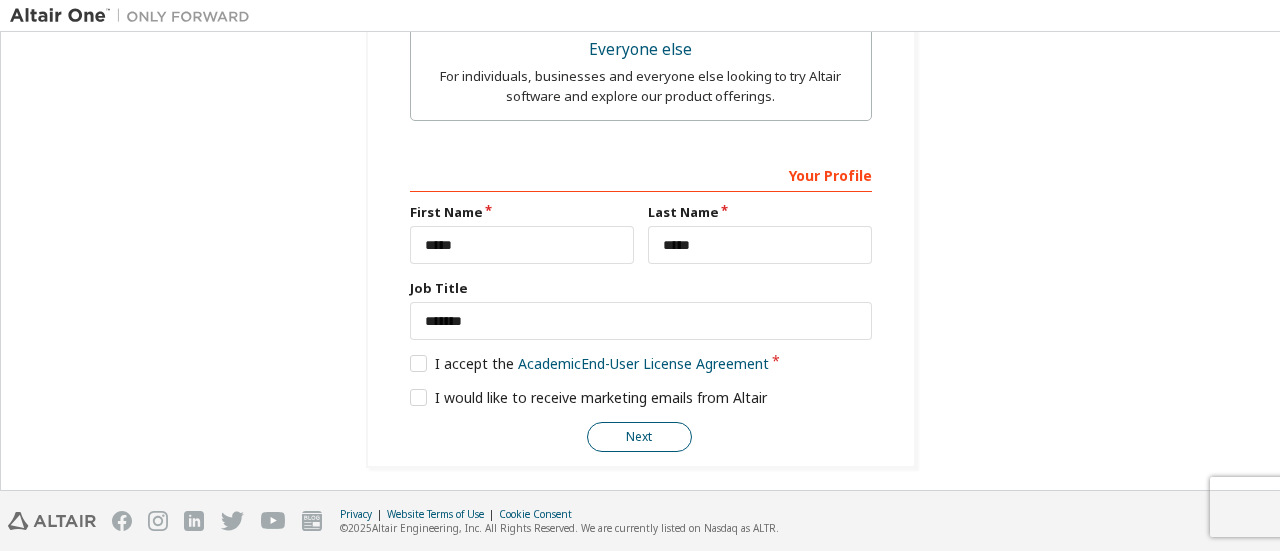 click on "Next" at bounding box center (639, 437) 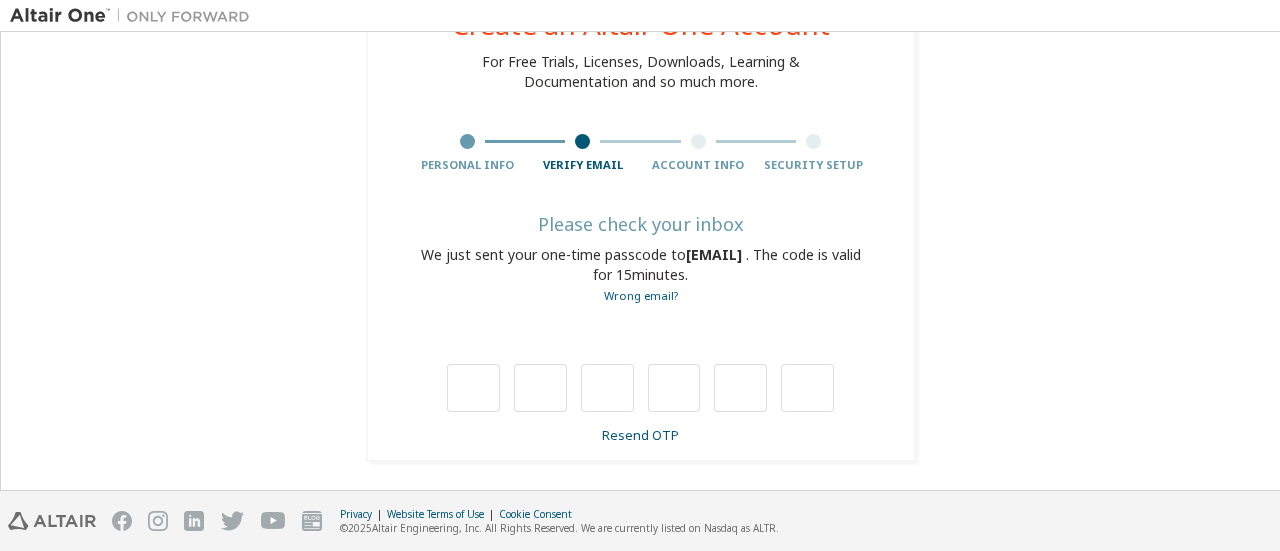 scroll, scrollTop: 92, scrollLeft: 0, axis: vertical 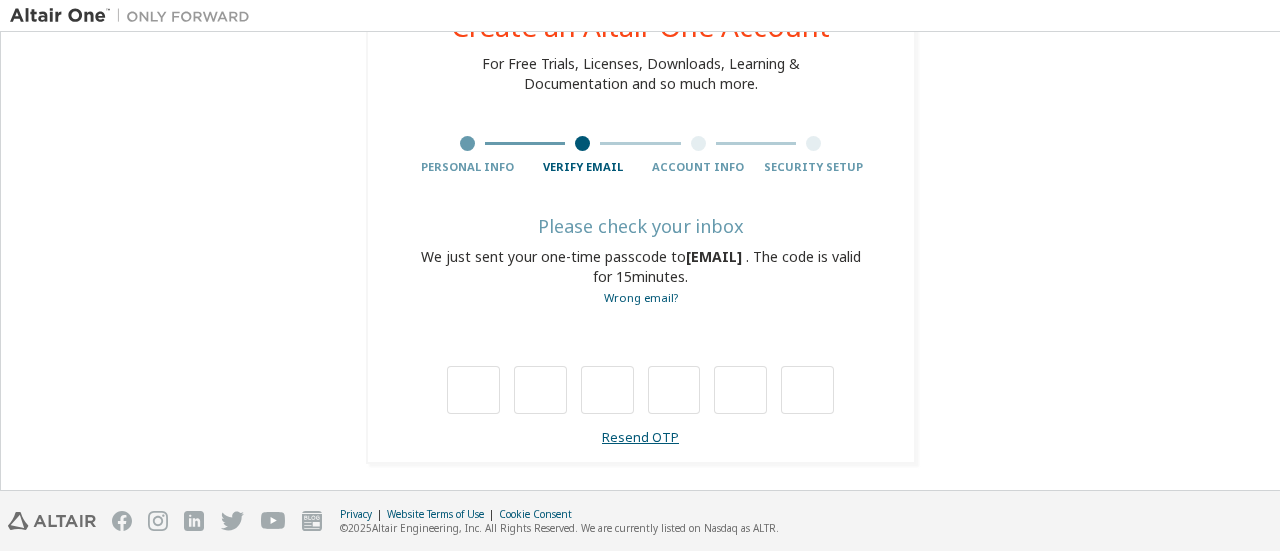 click on "Resend OTP" at bounding box center (640, 437) 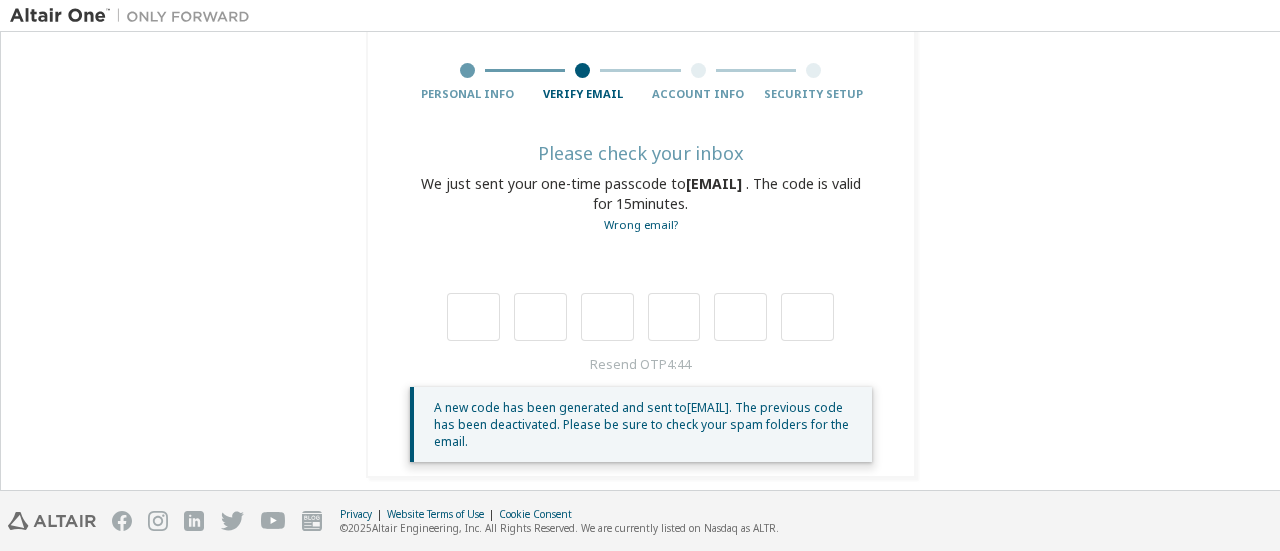 scroll, scrollTop: 180, scrollLeft: 0, axis: vertical 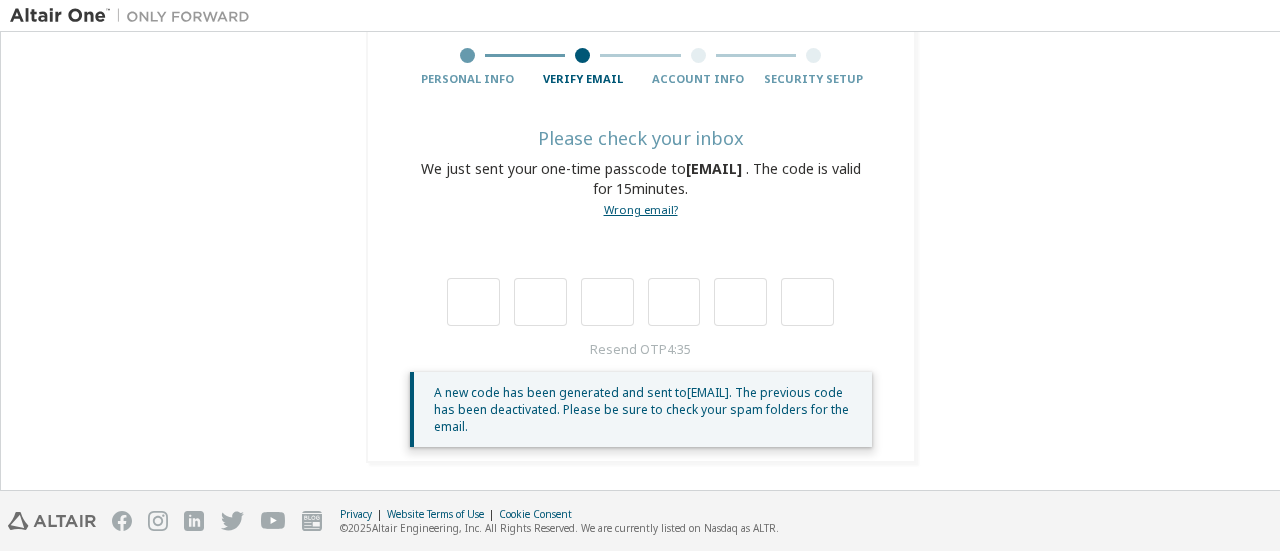 click on "Wrong email?" at bounding box center (641, 209) 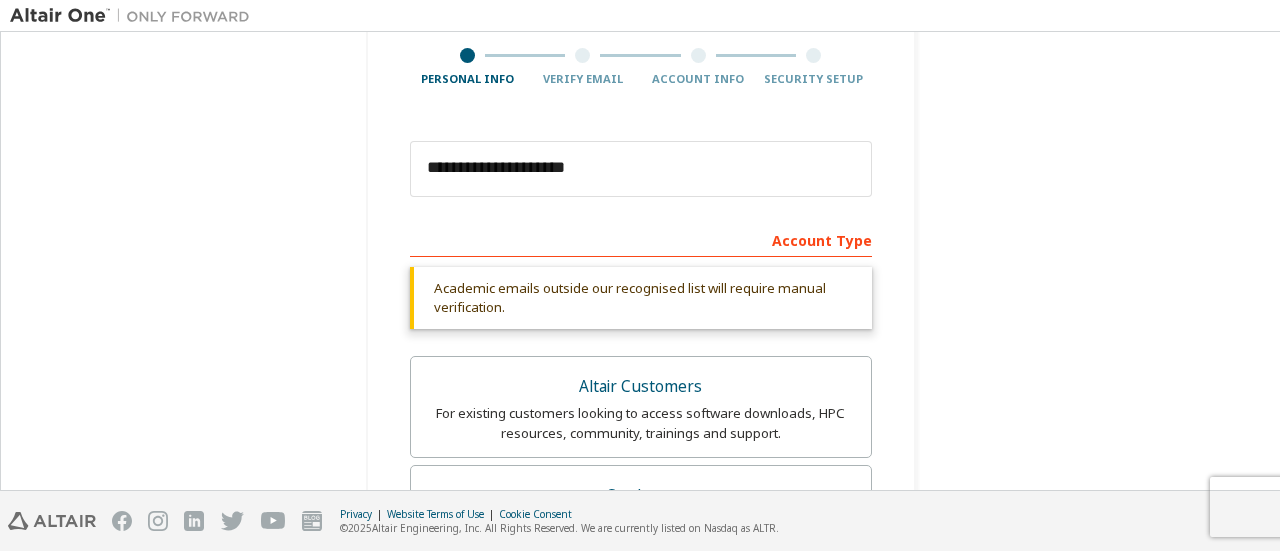 click on "**********" at bounding box center (641, 624) 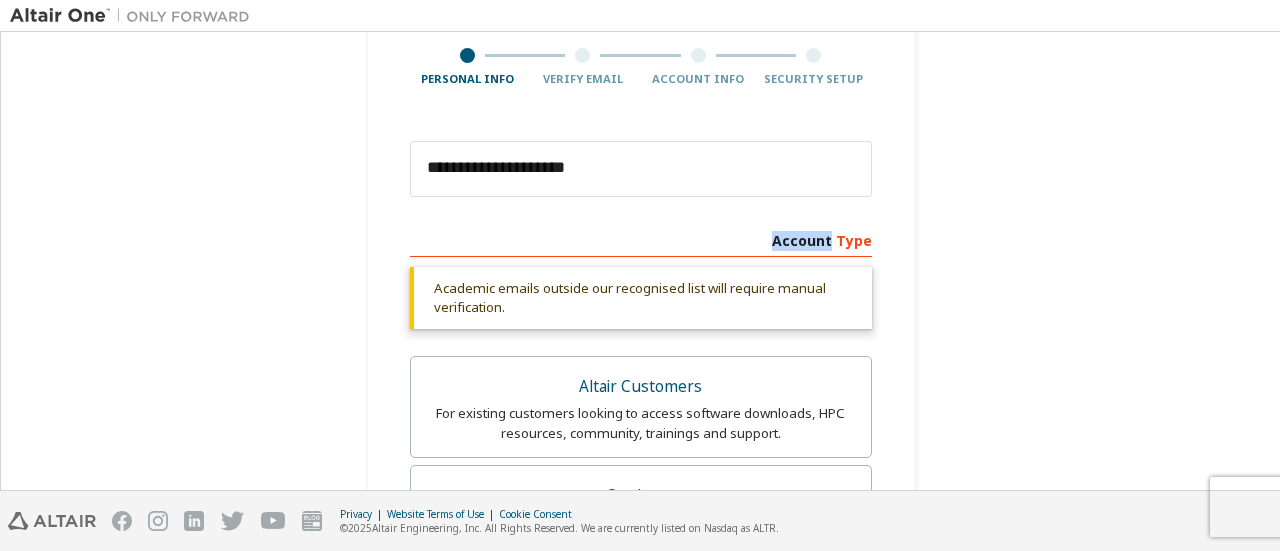 click on "**********" at bounding box center (641, 624) 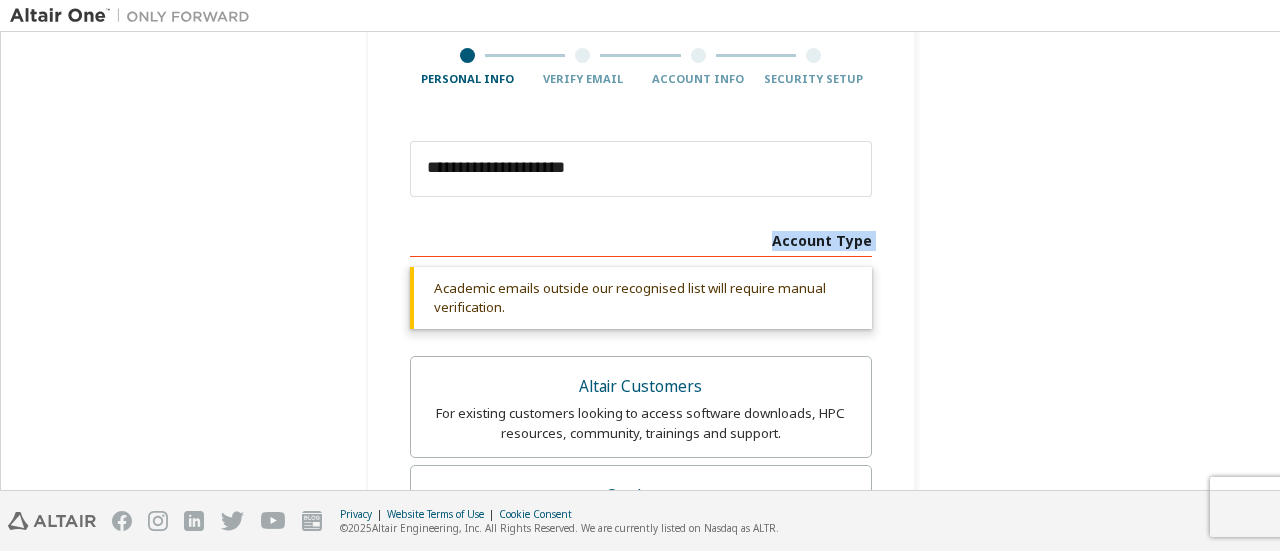 click on "**********" at bounding box center [641, 624] 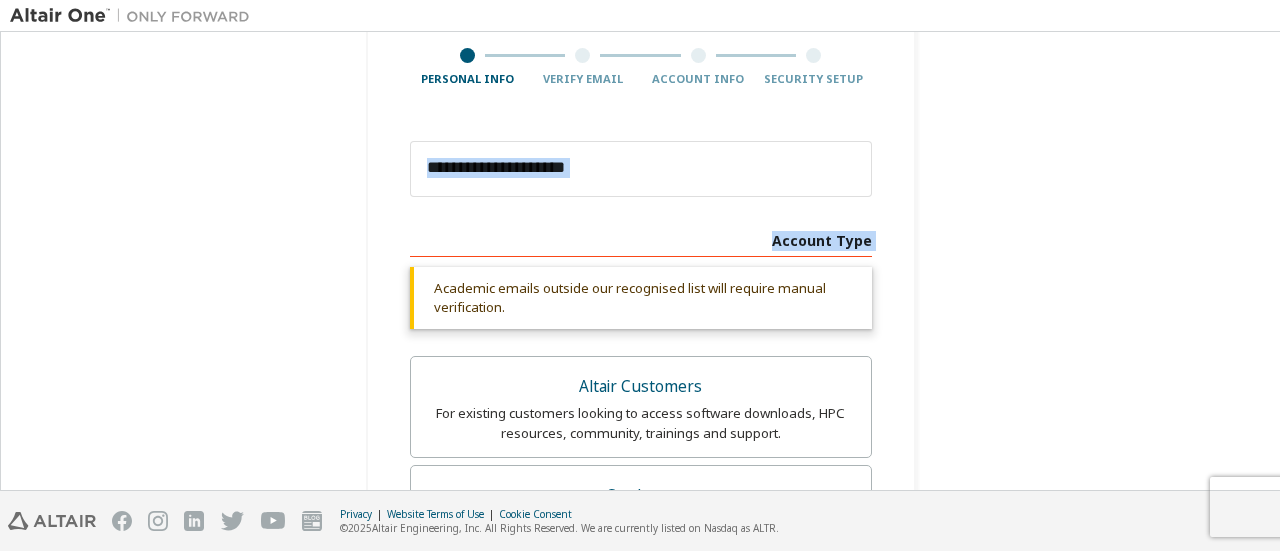 drag, startPoint x: 655, startPoint y: 207, endPoint x: 634, endPoint y: 160, distance: 51.47815 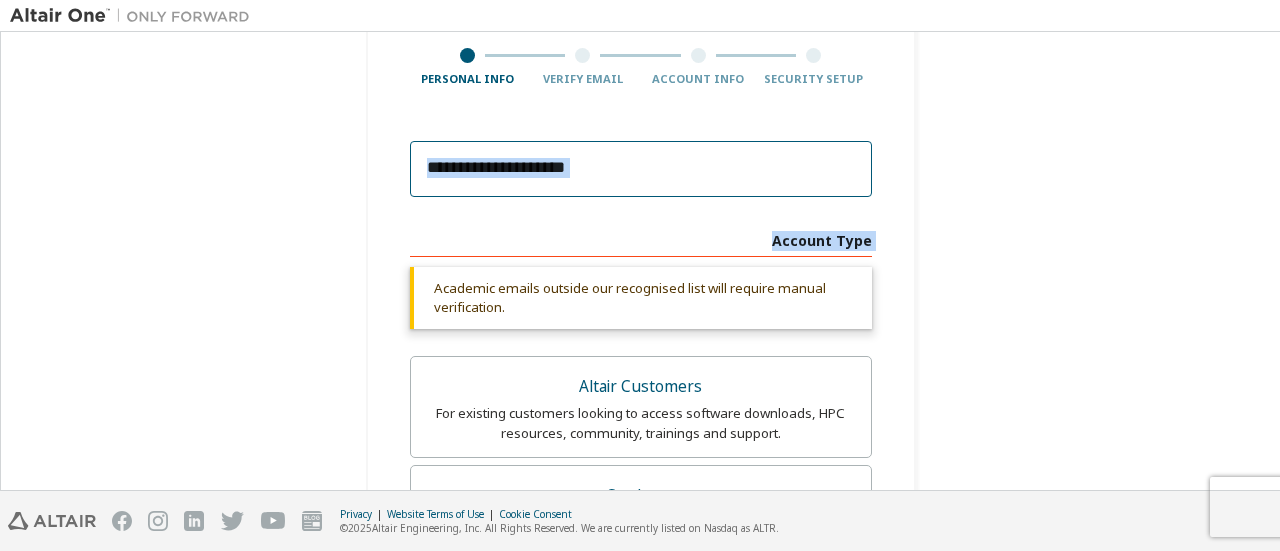 click on "**********" at bounding box center (641, 169) 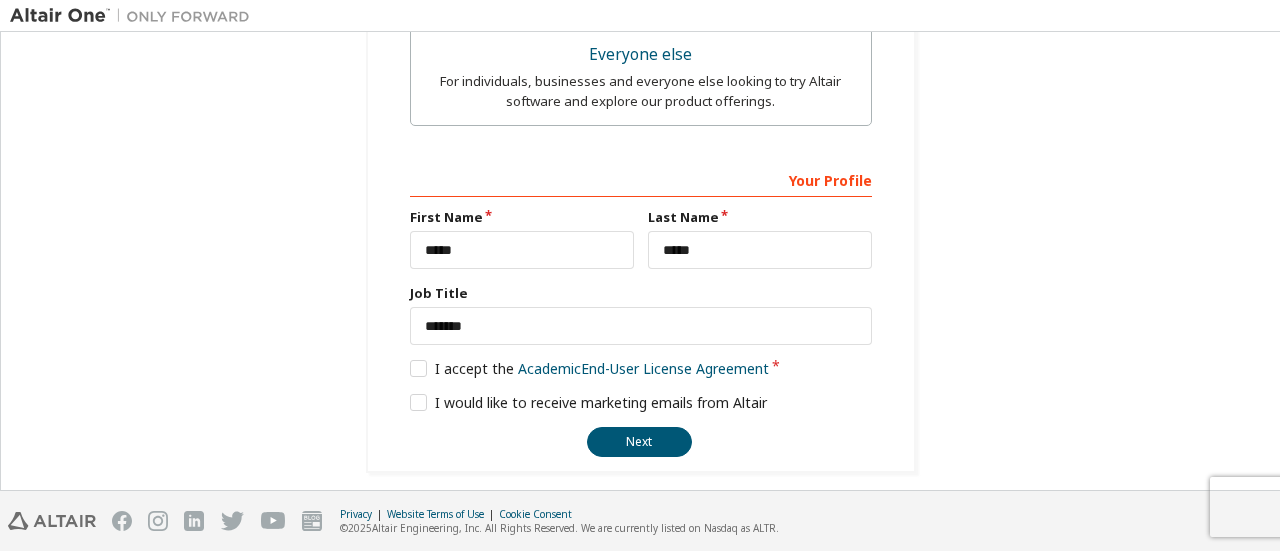 scroll, scrollTop: 845, scrollLeft: 0, axis: vertical 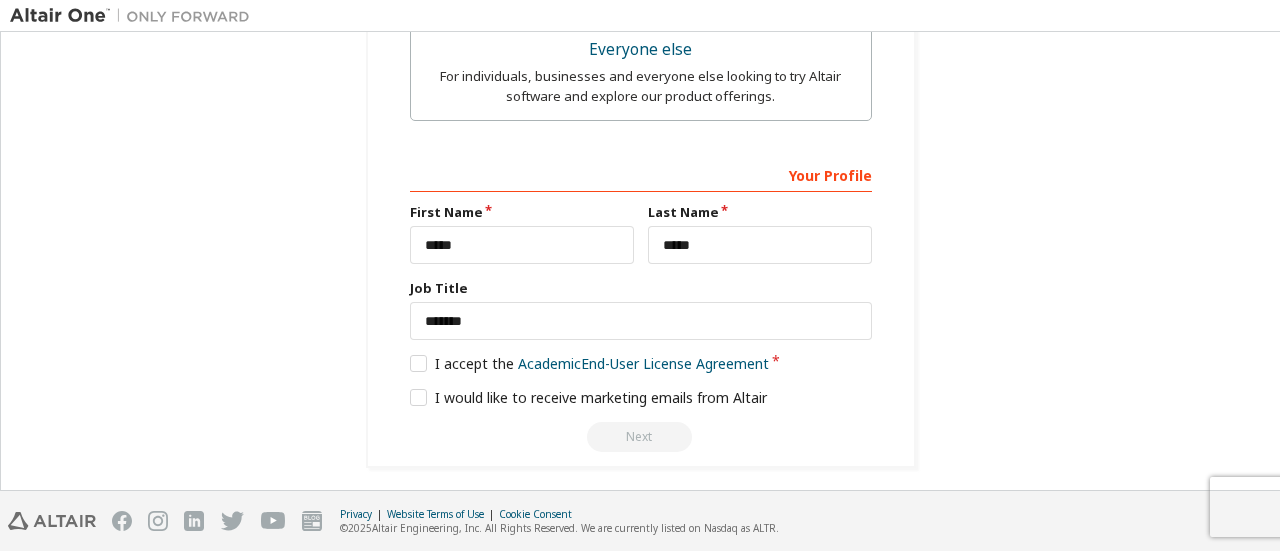 click on "Next" at bounding box center [641, 437] 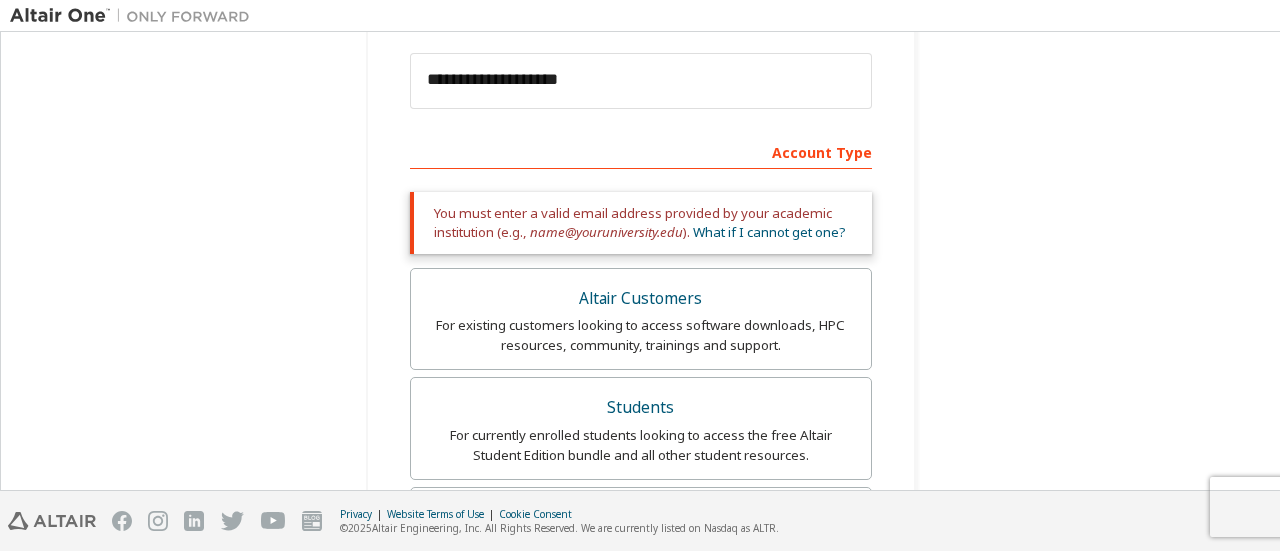 scroll, scrollTop: 264, scrollLeft: 0, axis: vertical 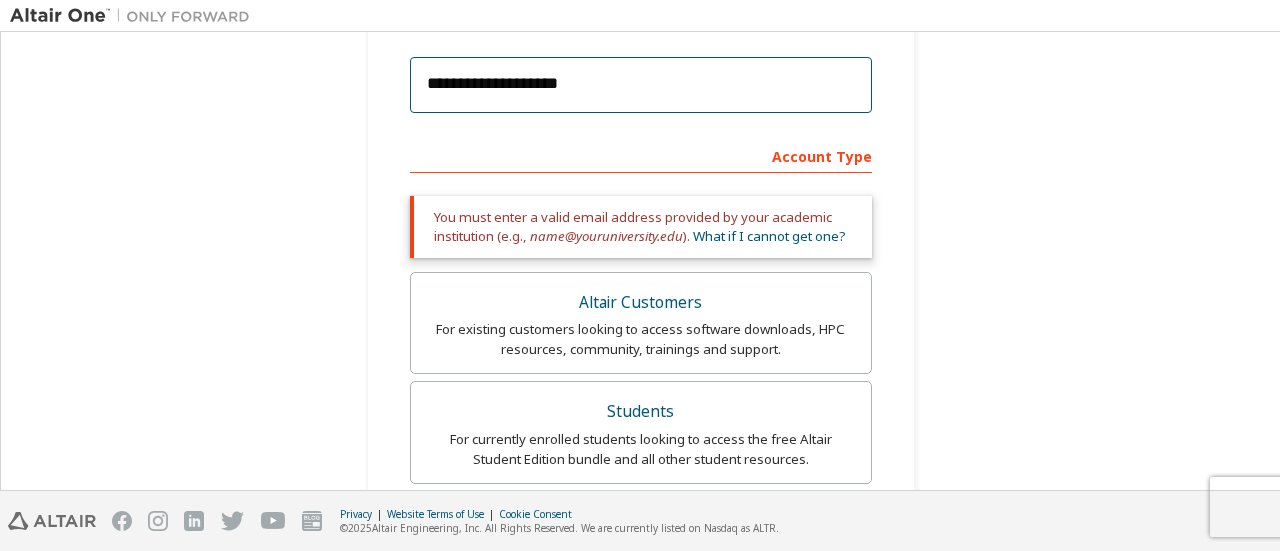 click on "**********" at bounding box center [641, 85] 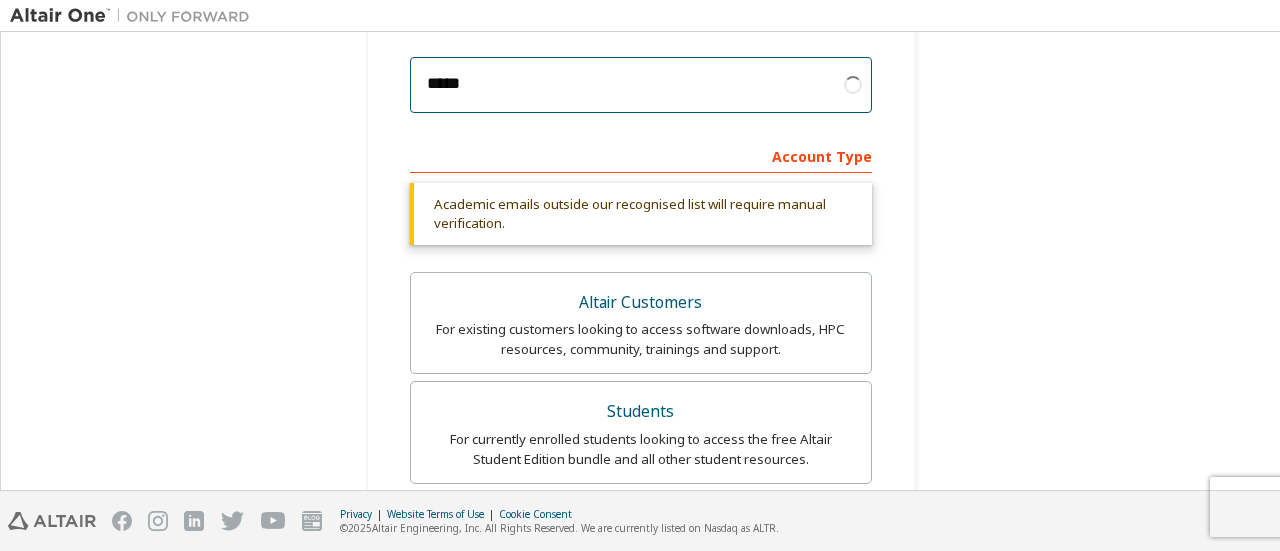 type on "**********" 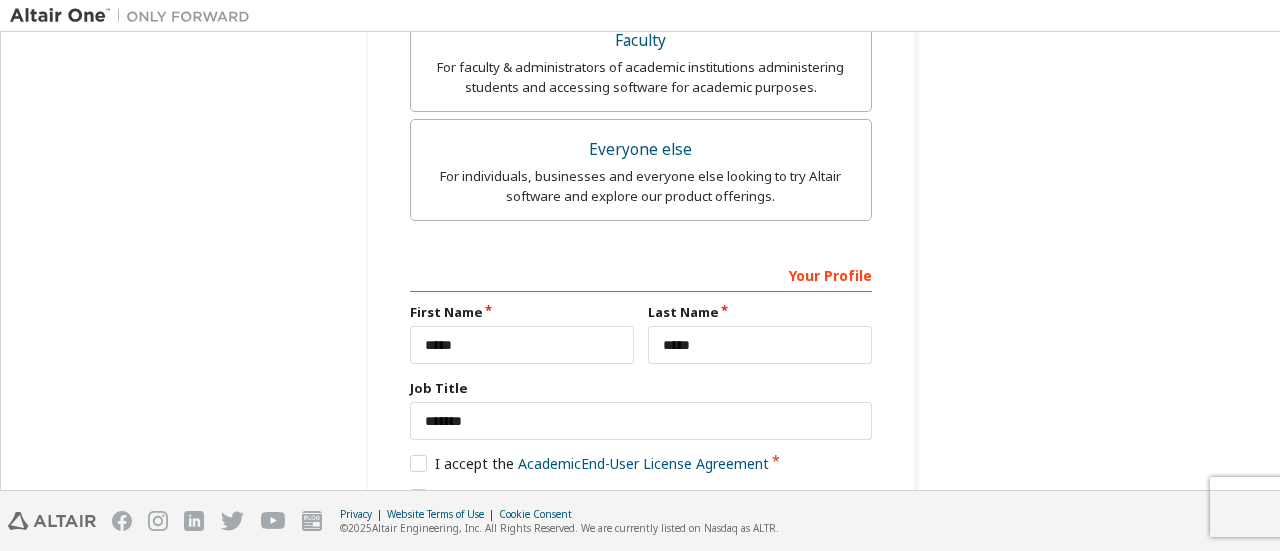 scroll, scrollTop: 845, scrollLeft: 0, axis: vertical 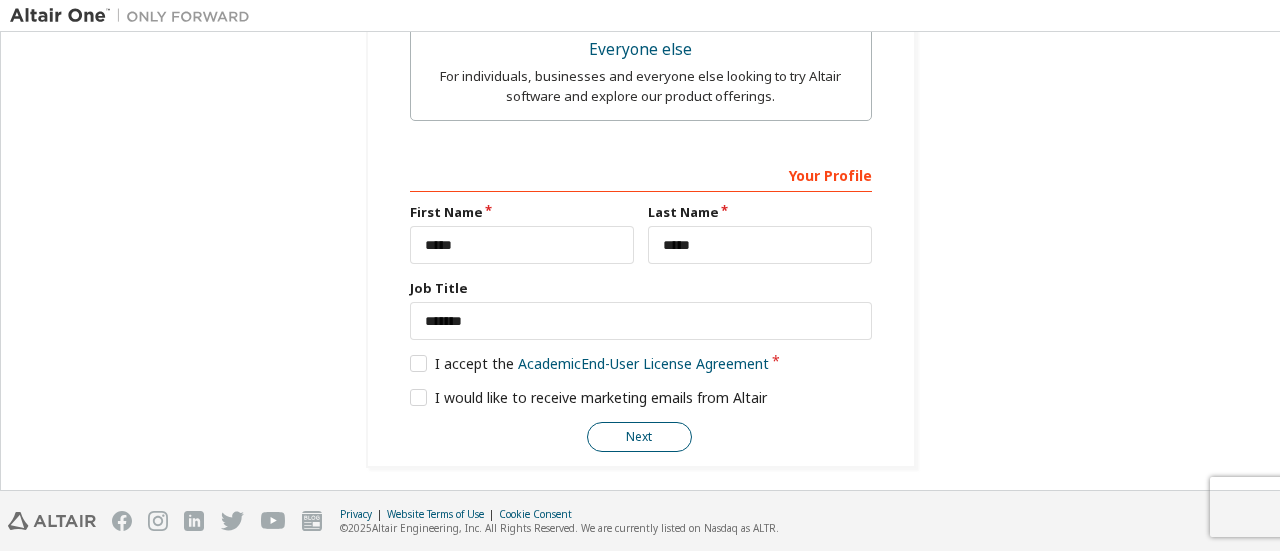 click on "Next" at bounding box center (639, 437) 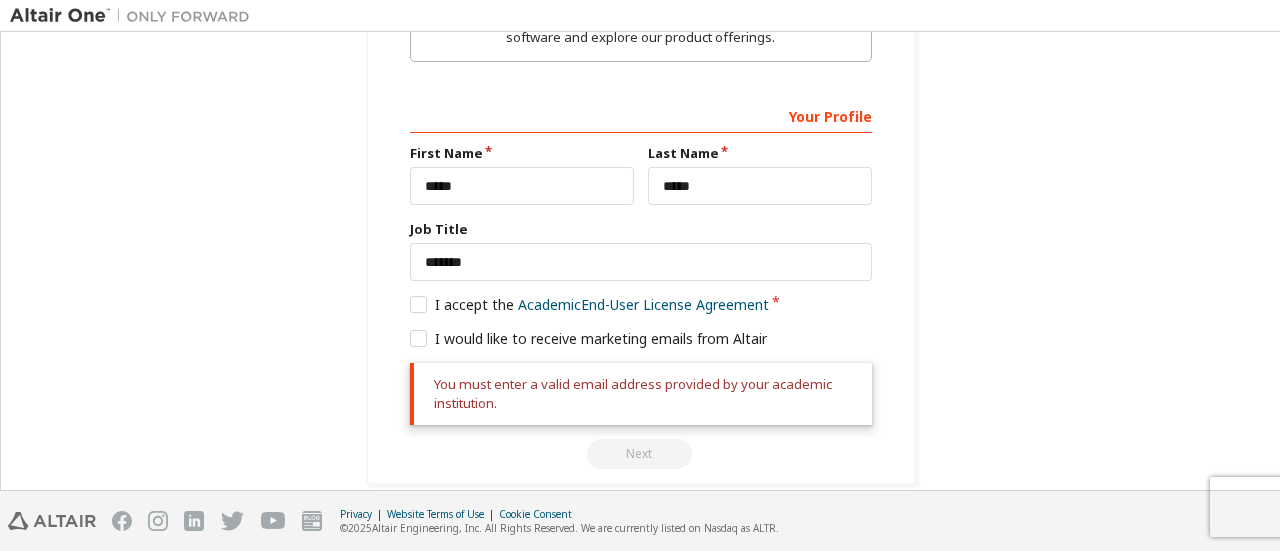 scroll, scrollTop: 920, scrollLeft: 0, axis: vertical 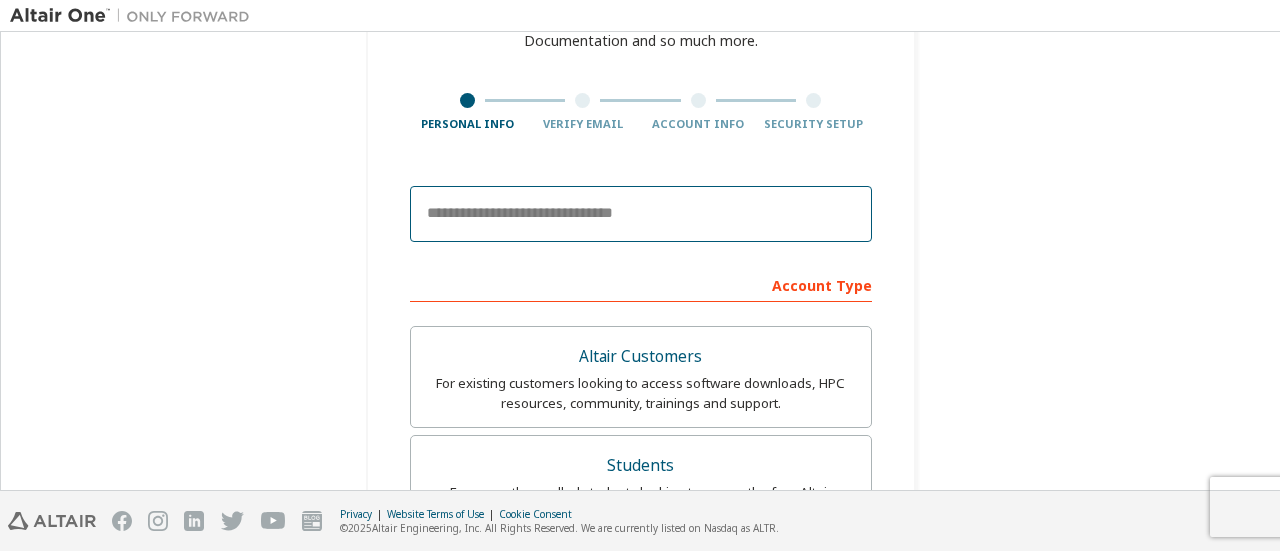 click at bounding box center [641, 214] 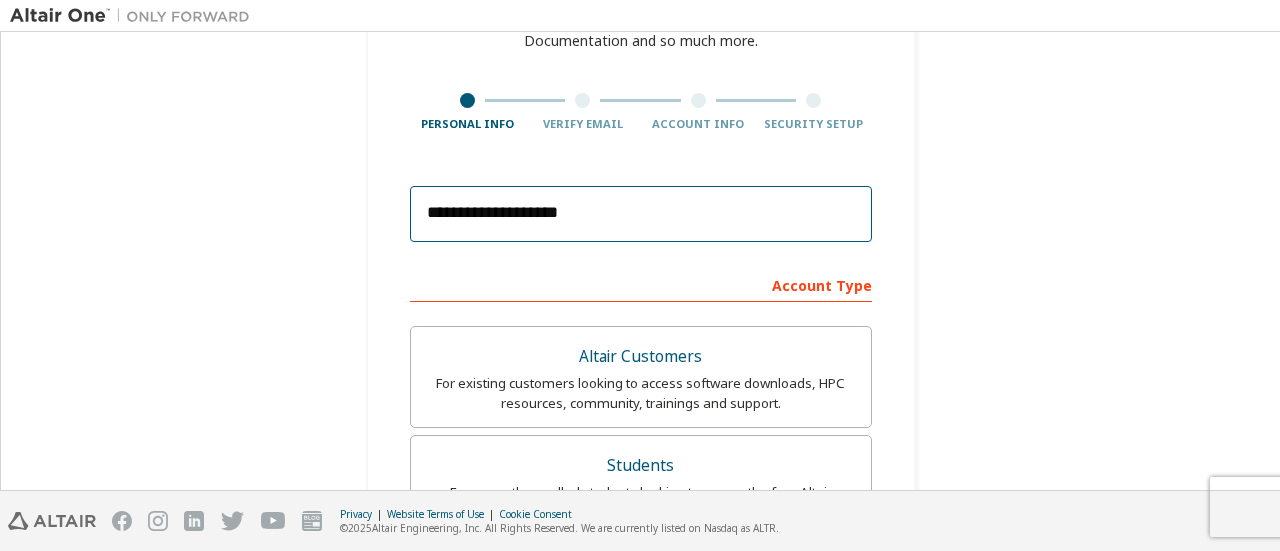 type on "*****" 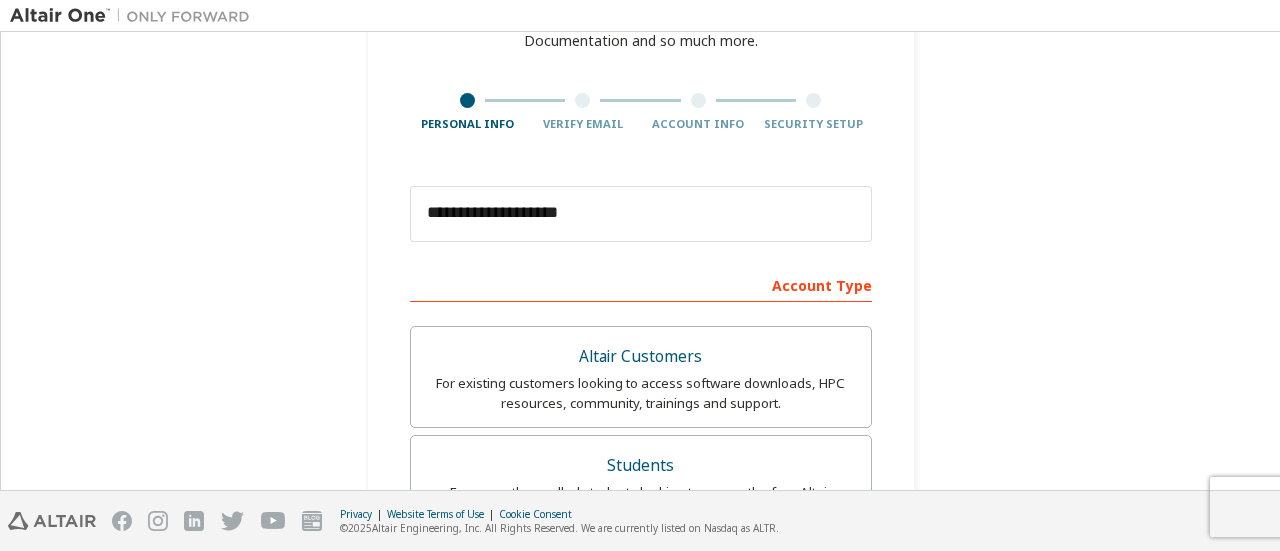 type on "*****" 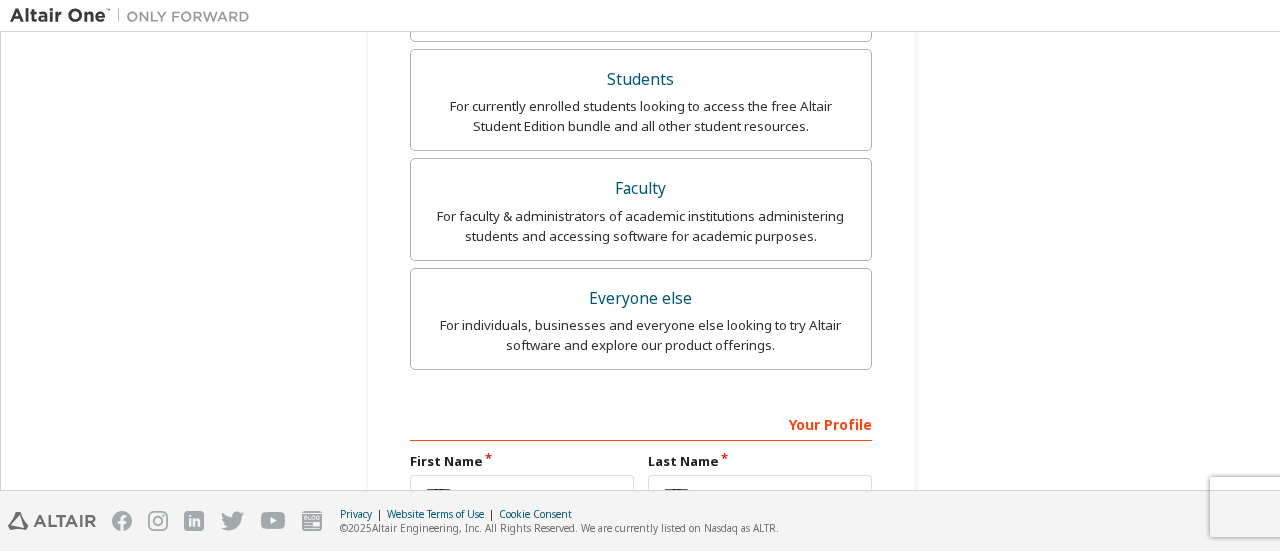 scroll, scrollTop: 530, scrollLeft: 0, axis: vertical 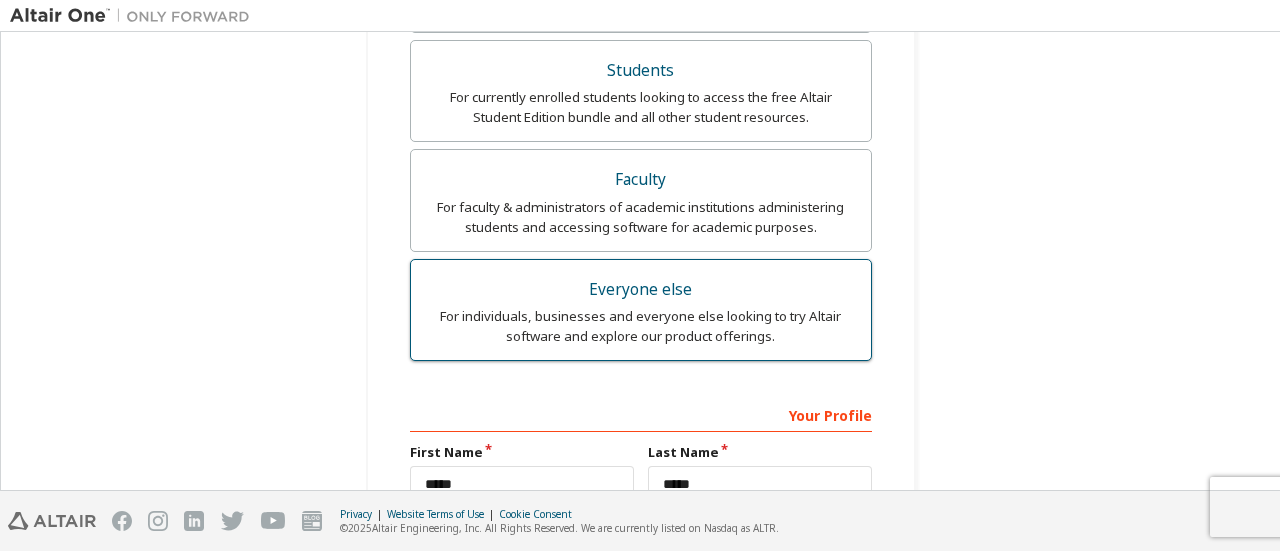 click on "Everyone else" at bounding box center (641, 290) 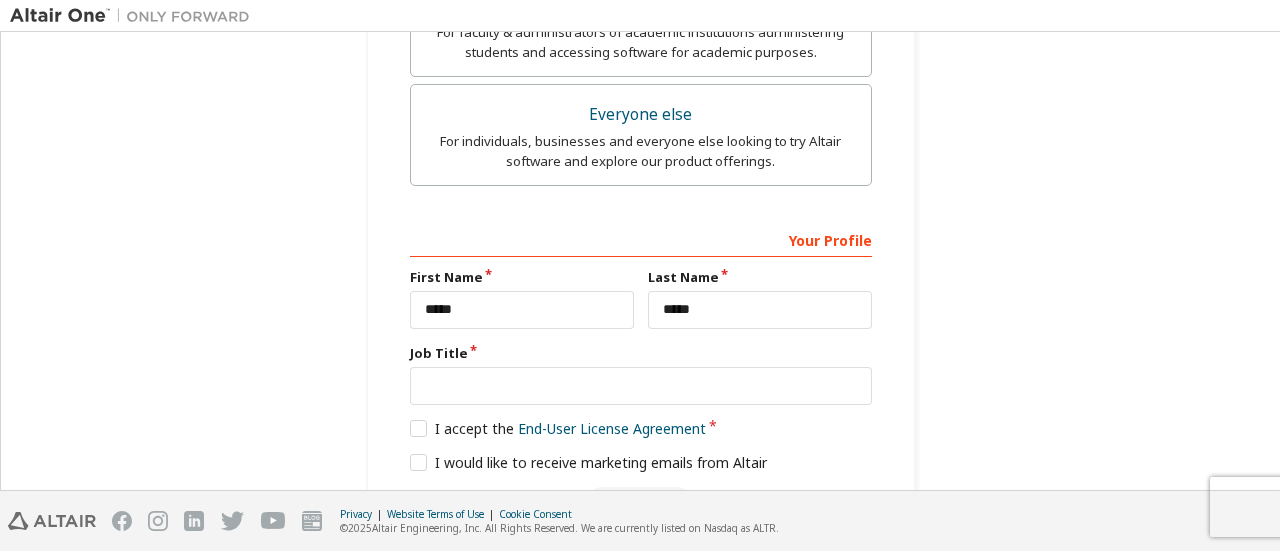 scroll, scrollTop: 770, scrollLeft: 0, axis: vertical 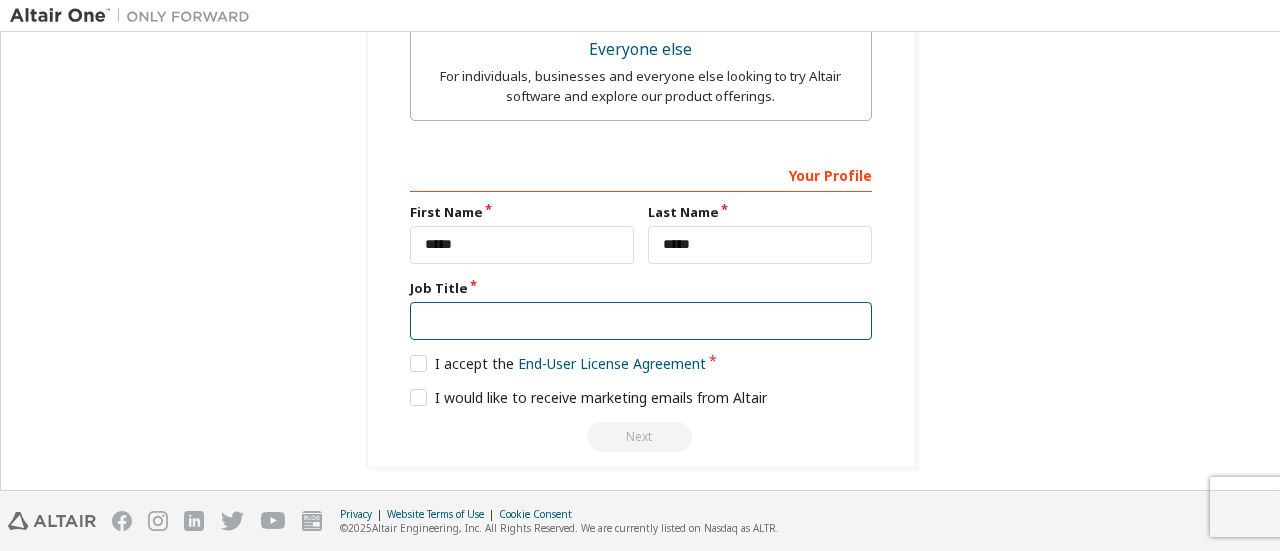 click at bounding box center [641, 321] 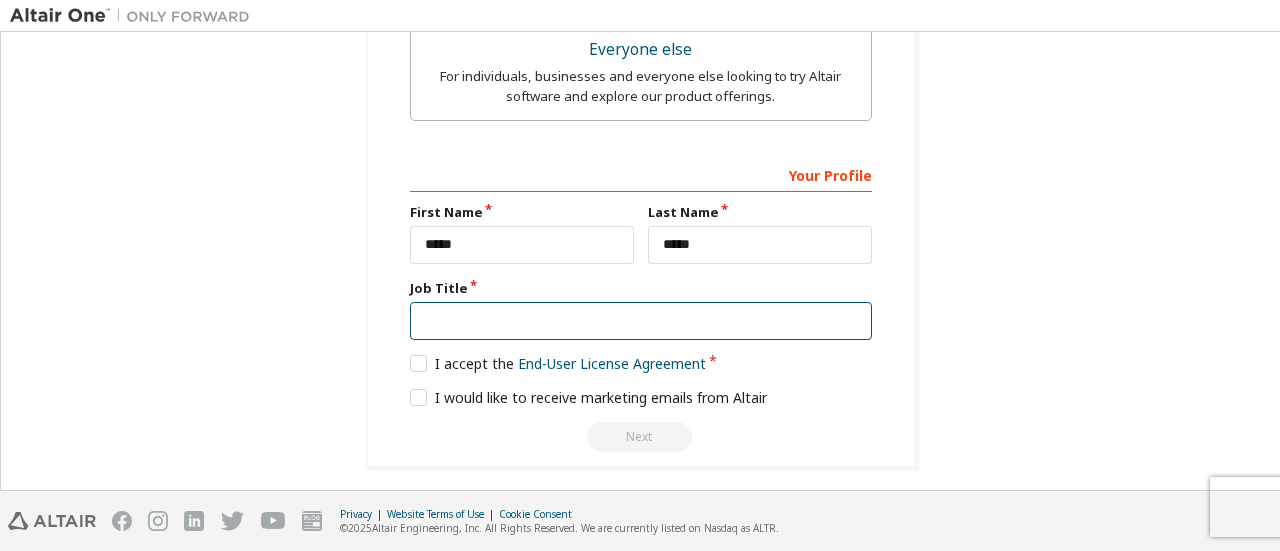 type on "*******" 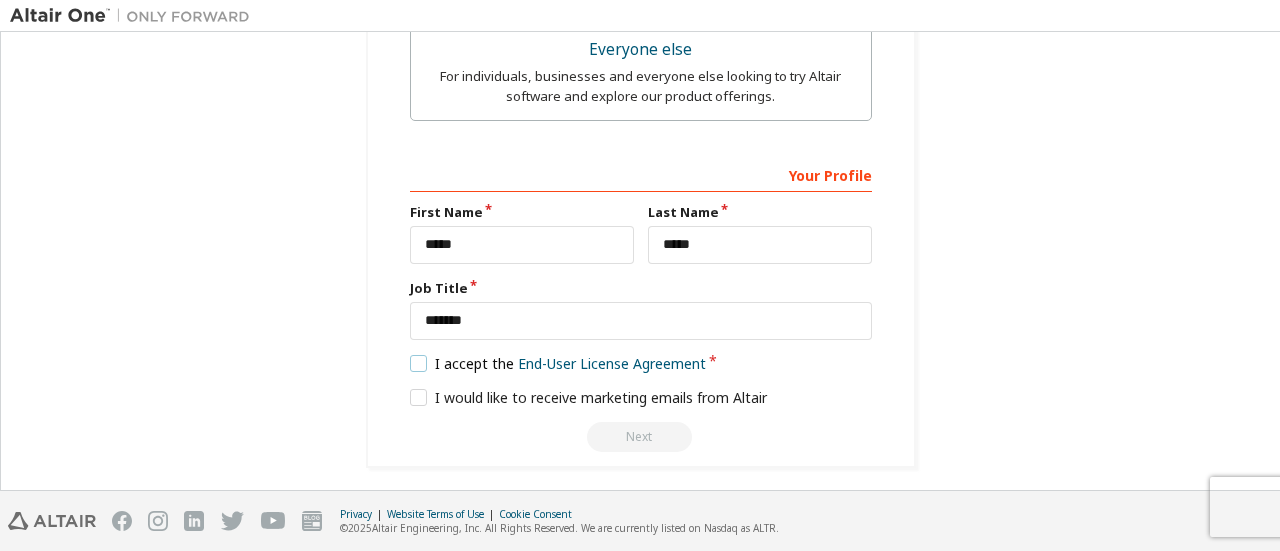 click on "I accept the    End-User License Agreement" at bounding box center [558, 363] 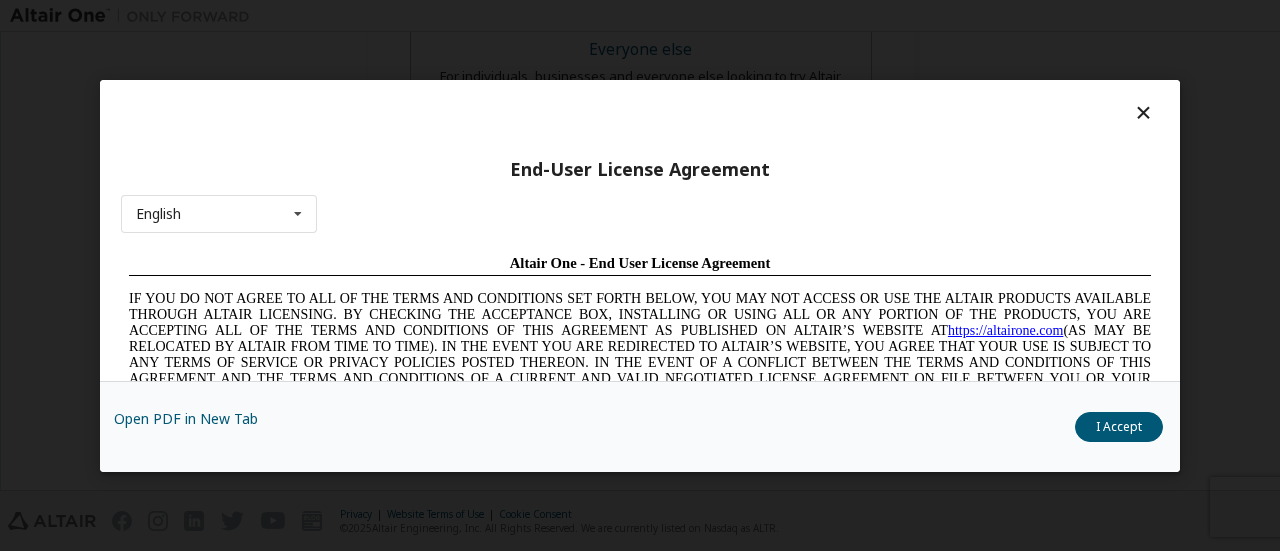 scroll, scrollTop: 0, scrollLeft: 0, axis: both 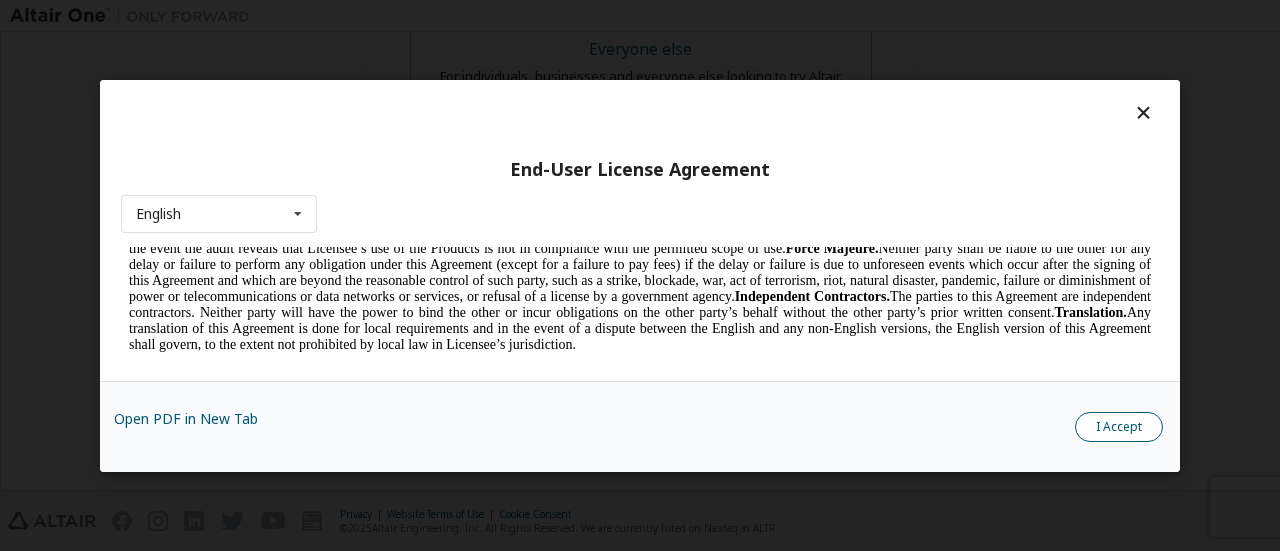 click on "I Accept" at bounding box center [1119, 426] 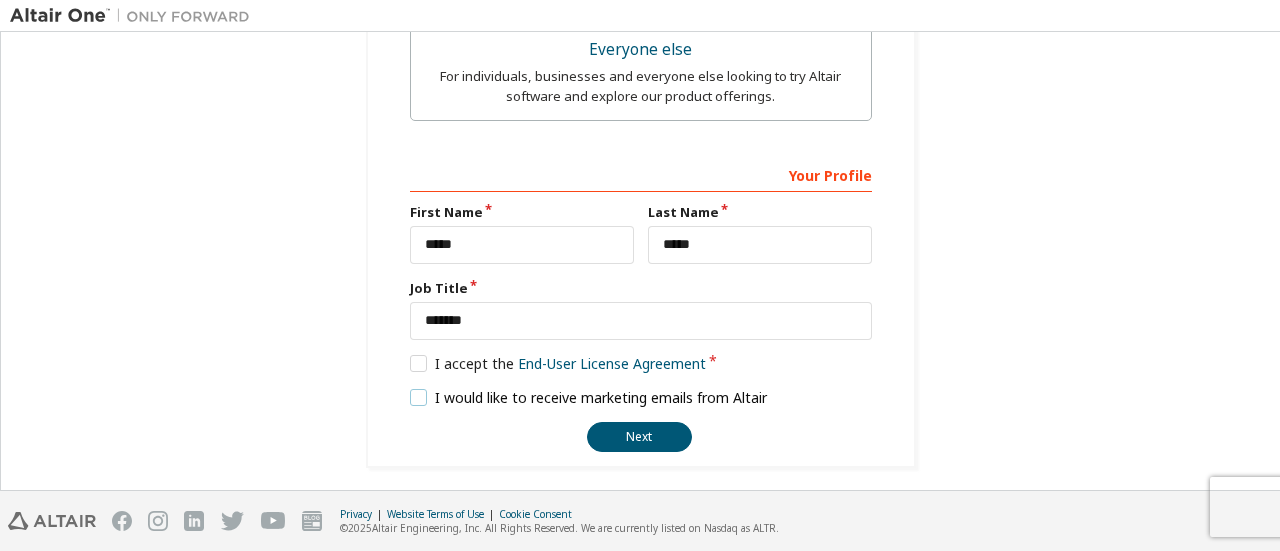 click on "I would like to receive marketing emails from Altair" at bounding box center [589, 397] 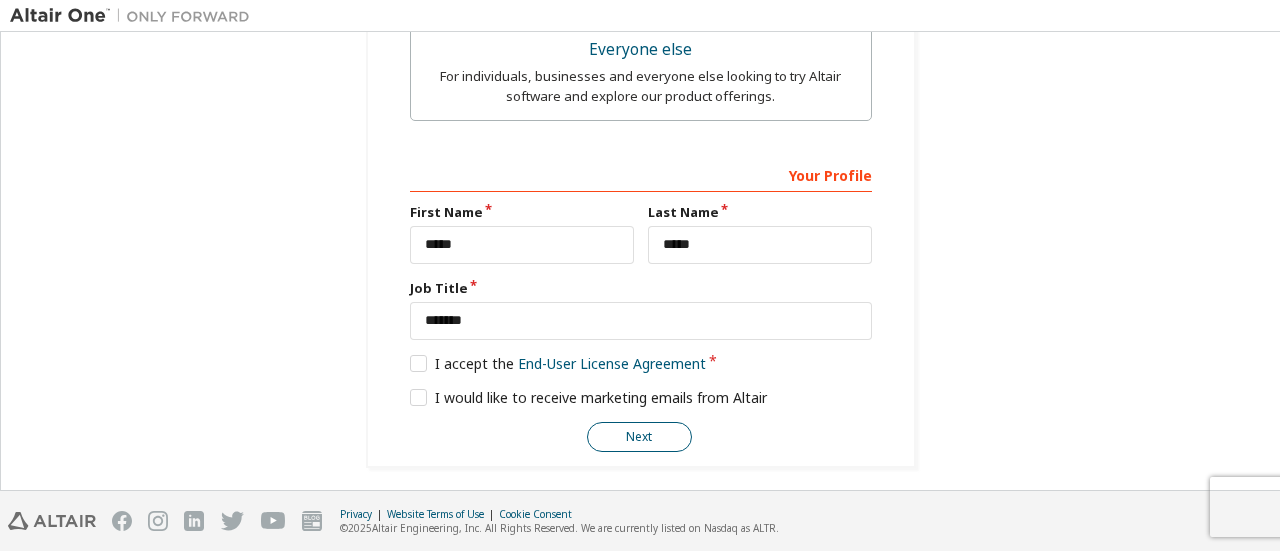 click on "Next" at bounding box center (639, 437) 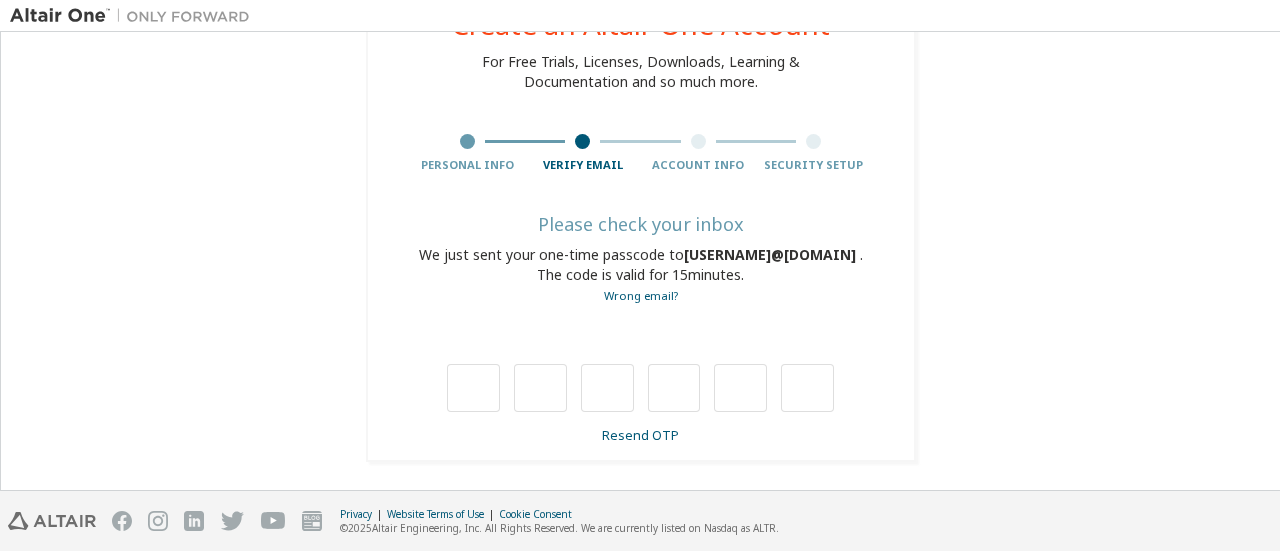 scroll, scrollTop: 92, scrollLeft: 0, axis: vertical 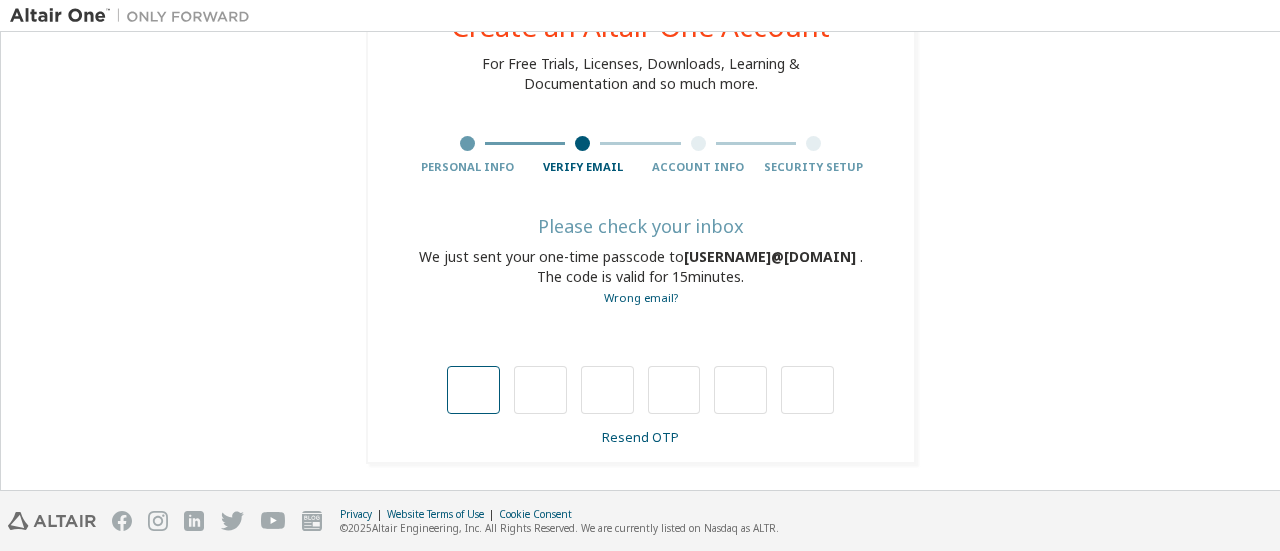 type on "*" 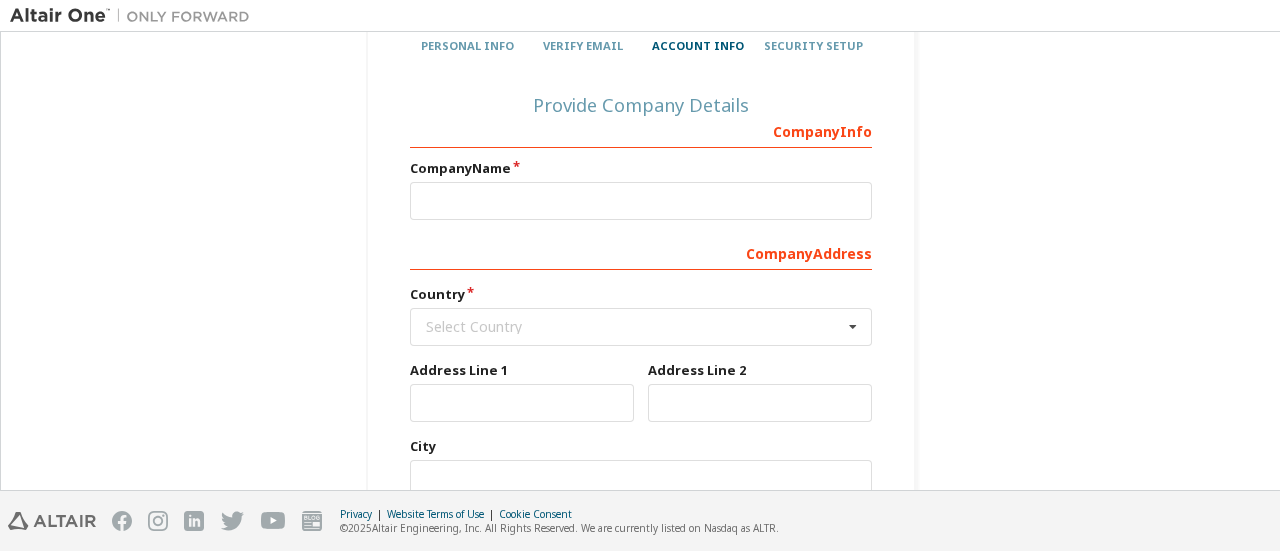 scroll, scrollTop: 236, scrollLeft: 0, axis: vertical 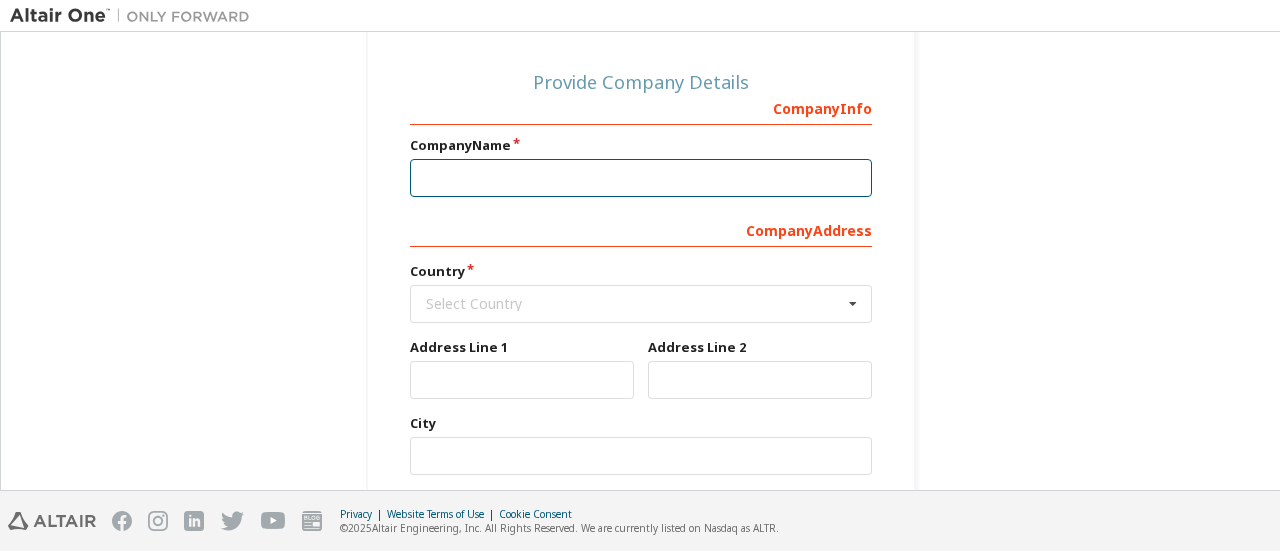 click at bounding box center [641, 178] 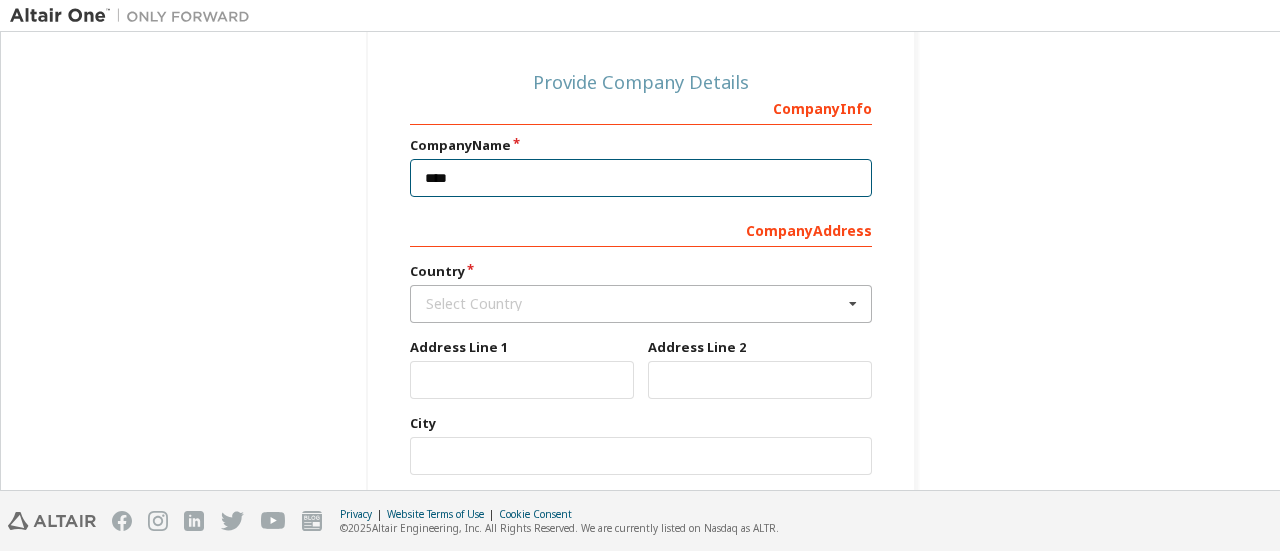 type on "****" 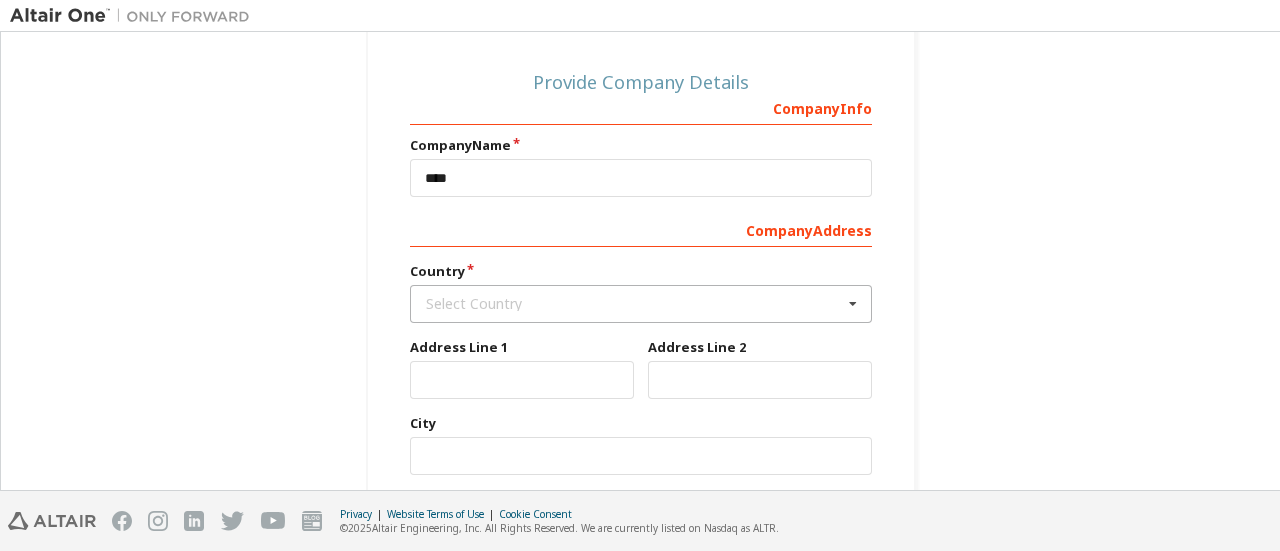 click on "Select Country" at bounding box center (634, 304) 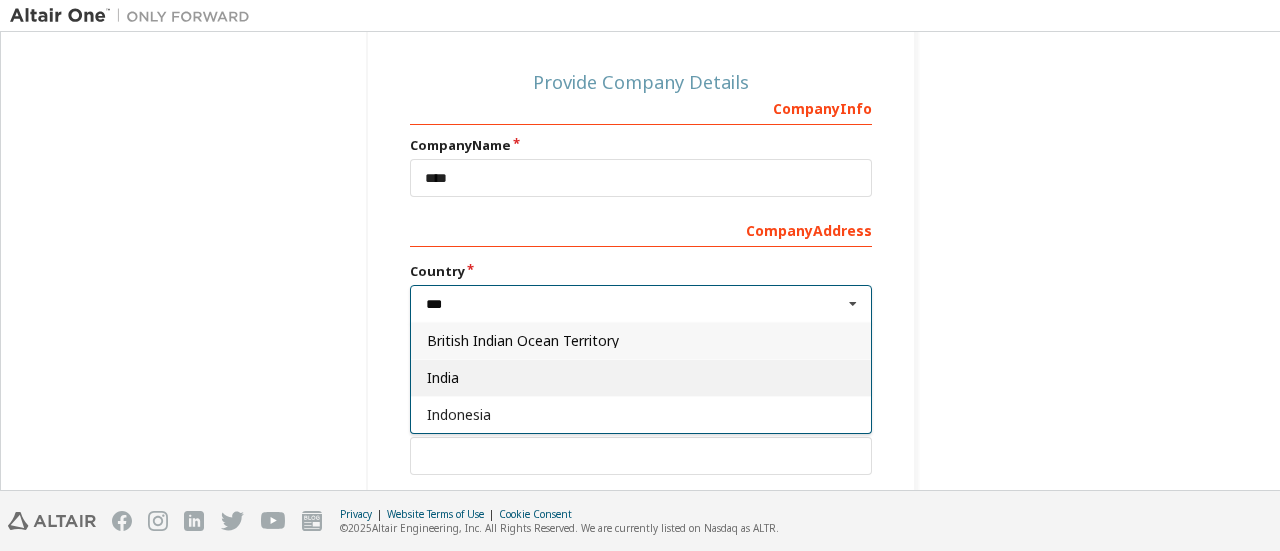 type on "***" 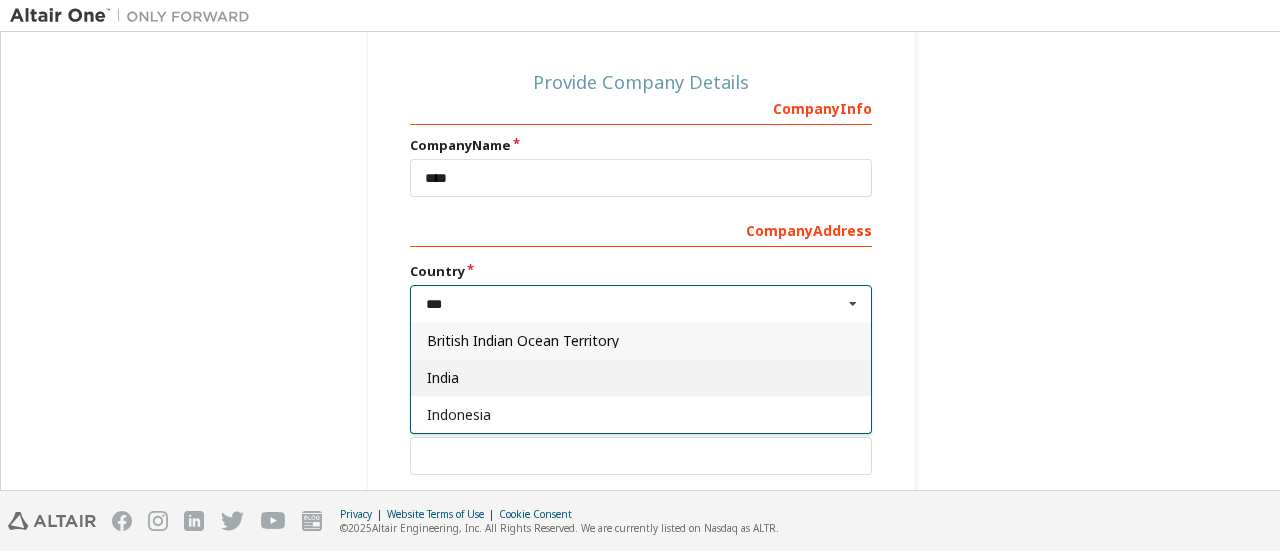 click on "India" at bounding box center (641, 378) 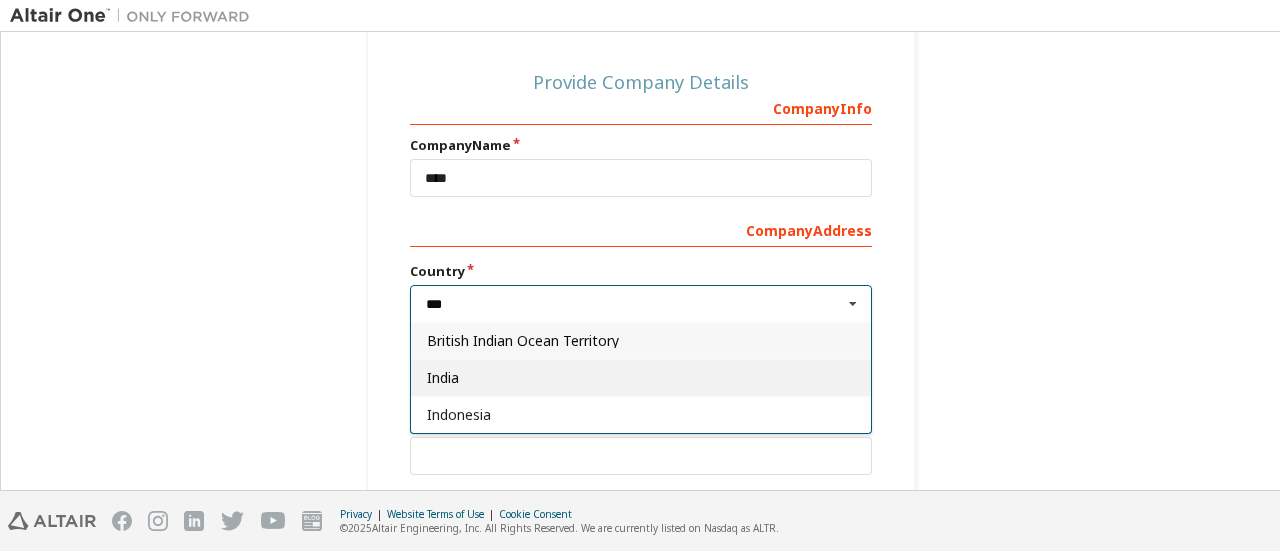 type on "***" 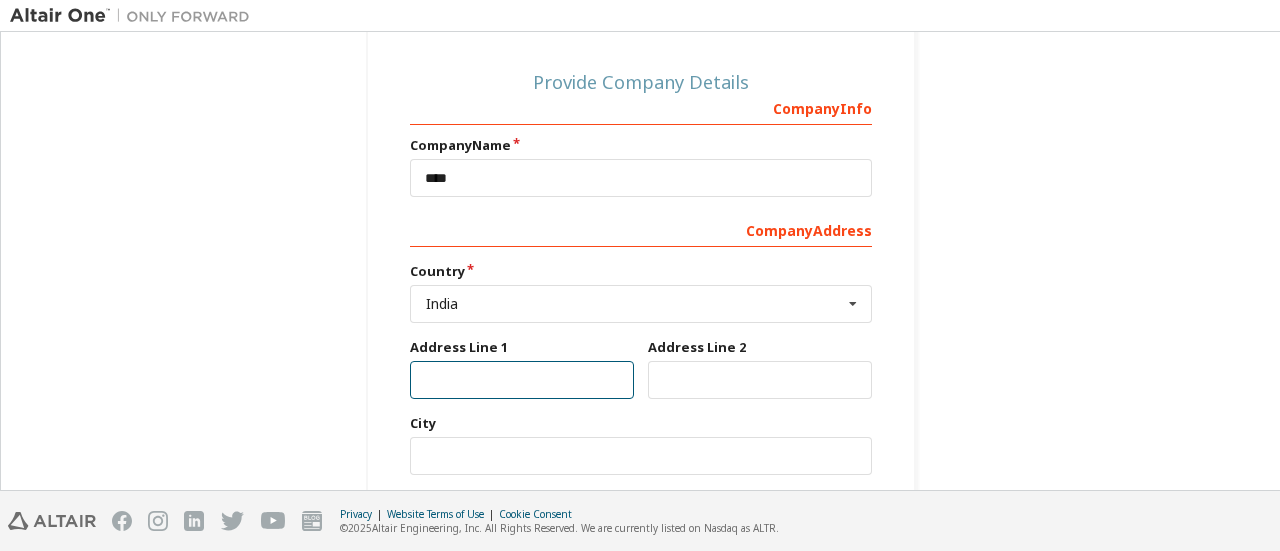 click at bounding box center (522, 380) 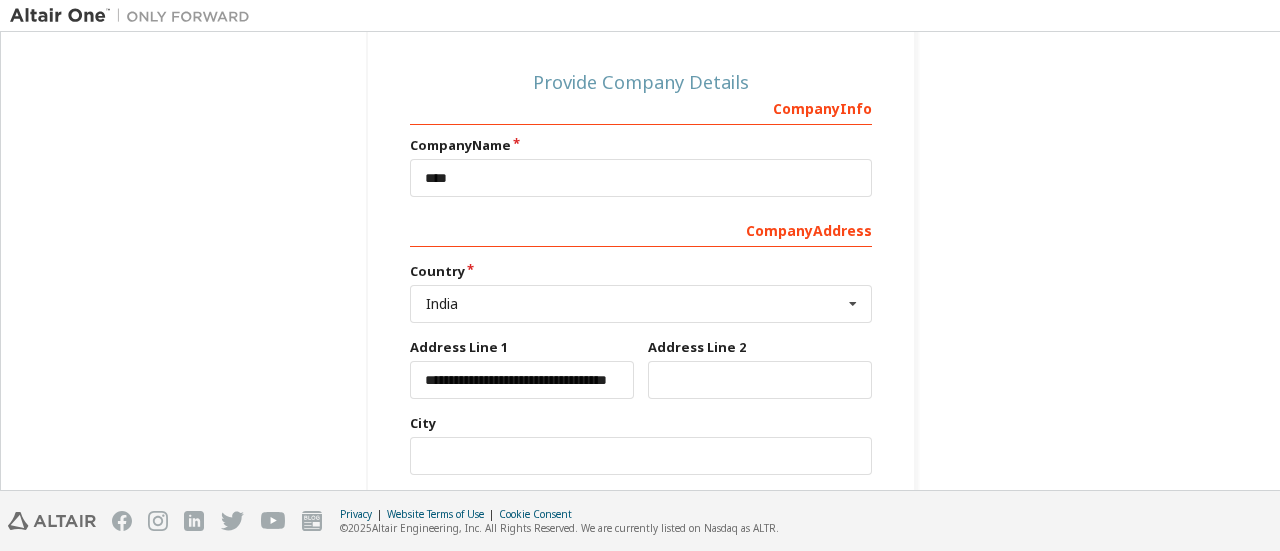 type on "***" 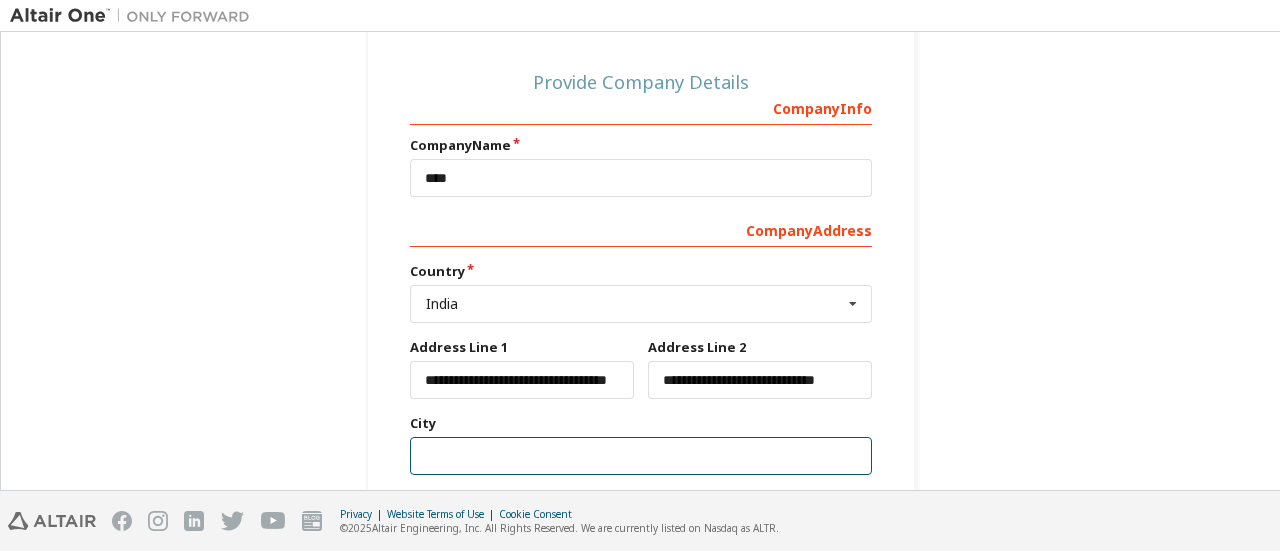 type on "*****" 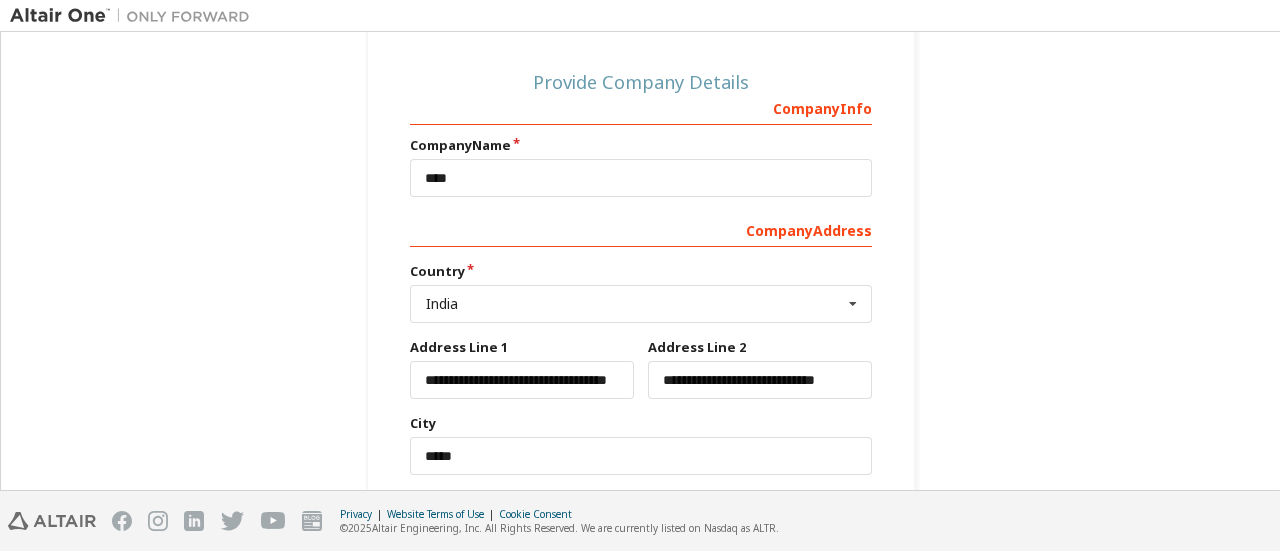 type on "******" 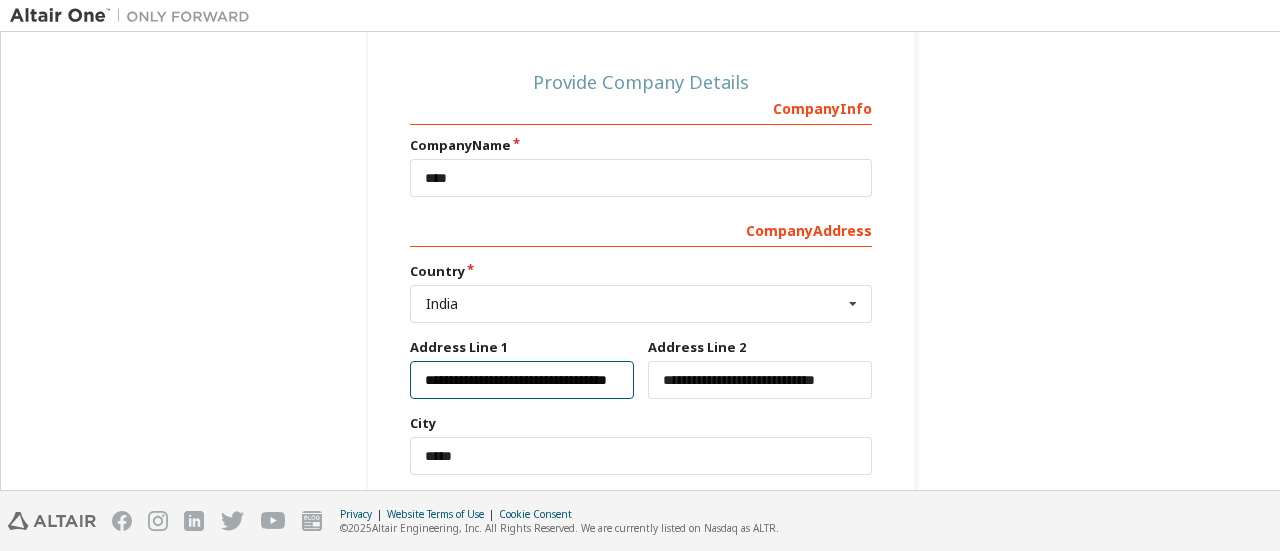 type on "***" 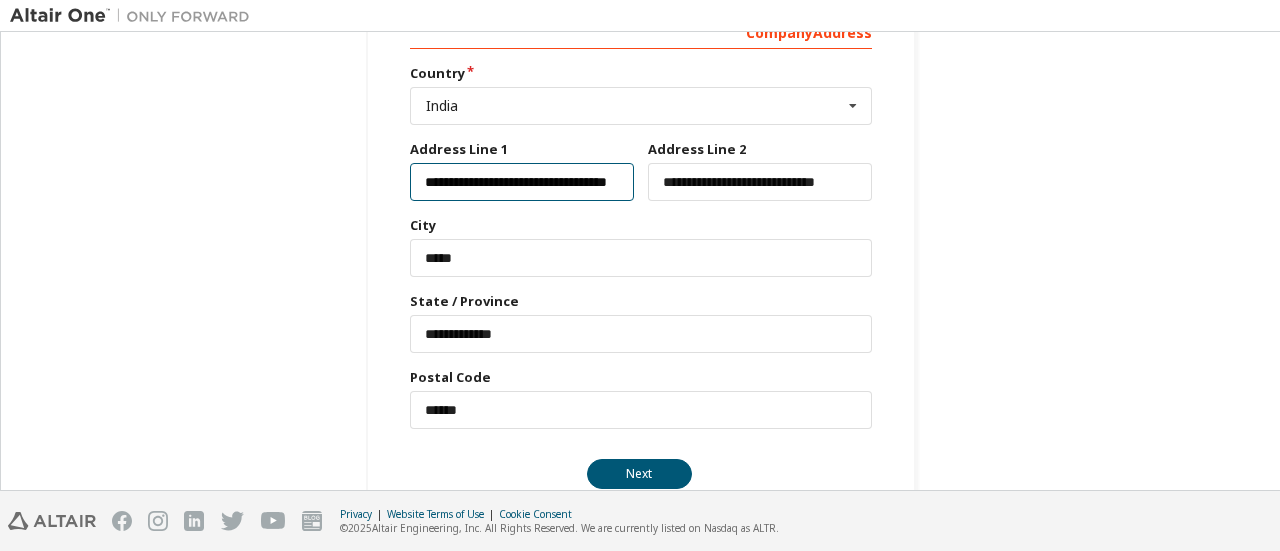 scroll, scrollTop: 472, scrollLeft: 0, axis: vertical 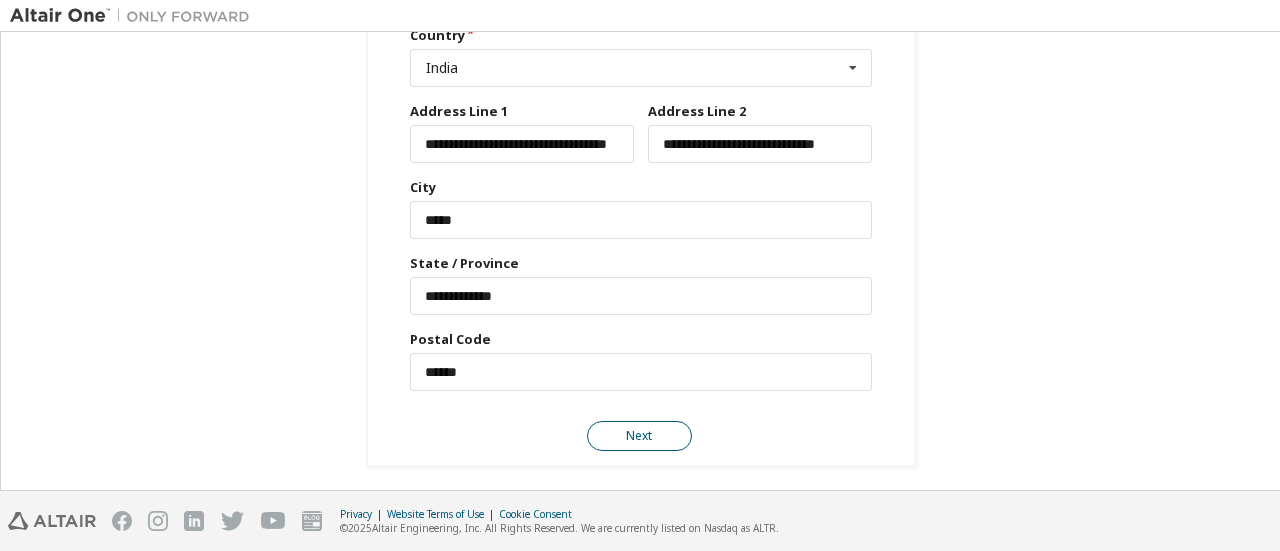 click on "Next" at bounding box center (639, 436) 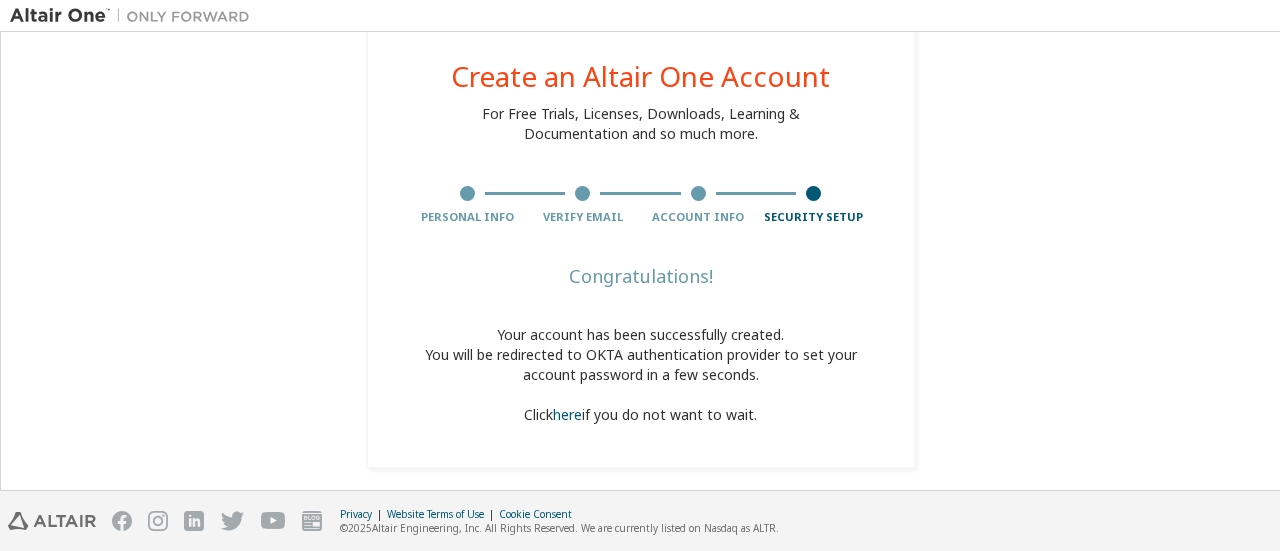 scroll, scrollTop: 48, scrollLeft: 0, axis: vertical 